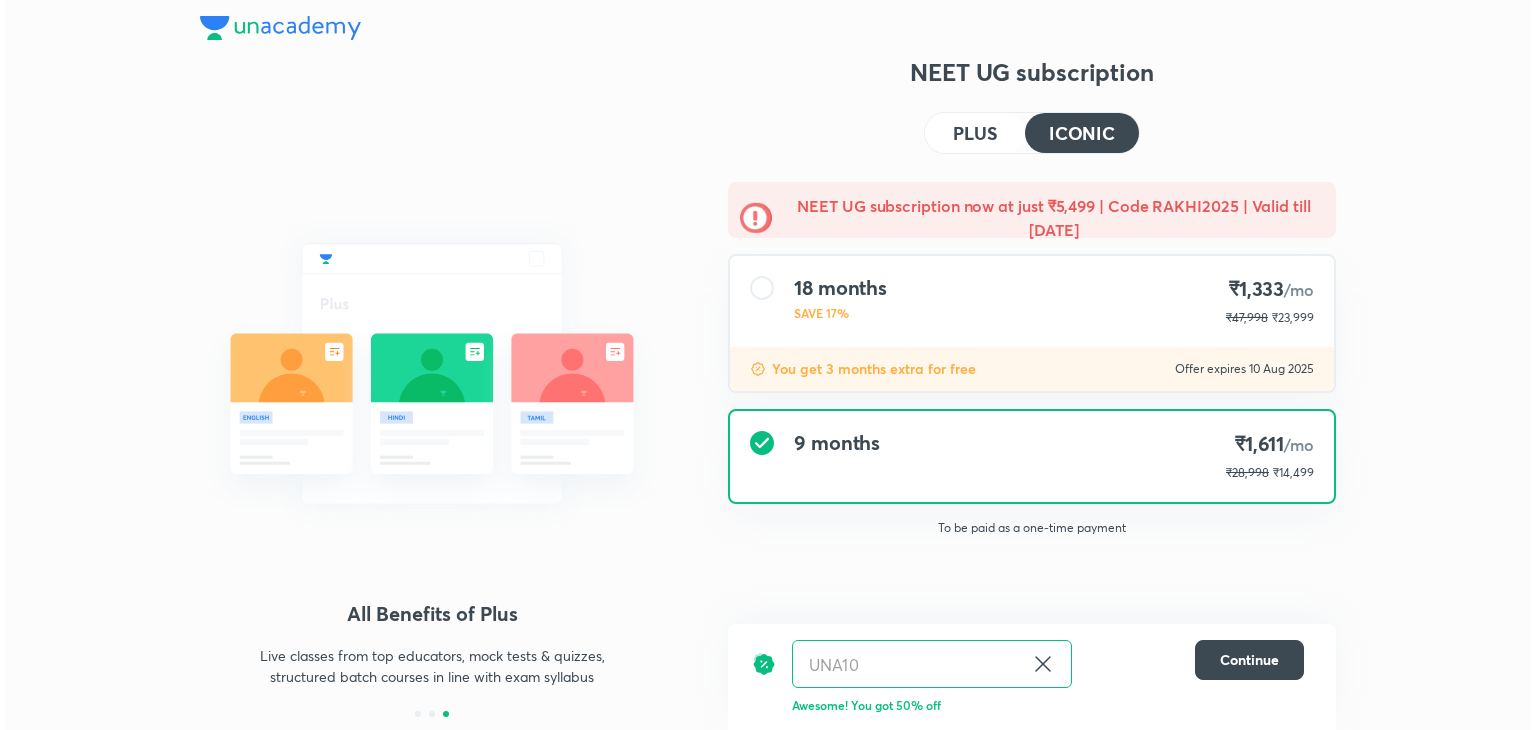scroll, scrollTop: 0, scrollLeft: 0, axis: both 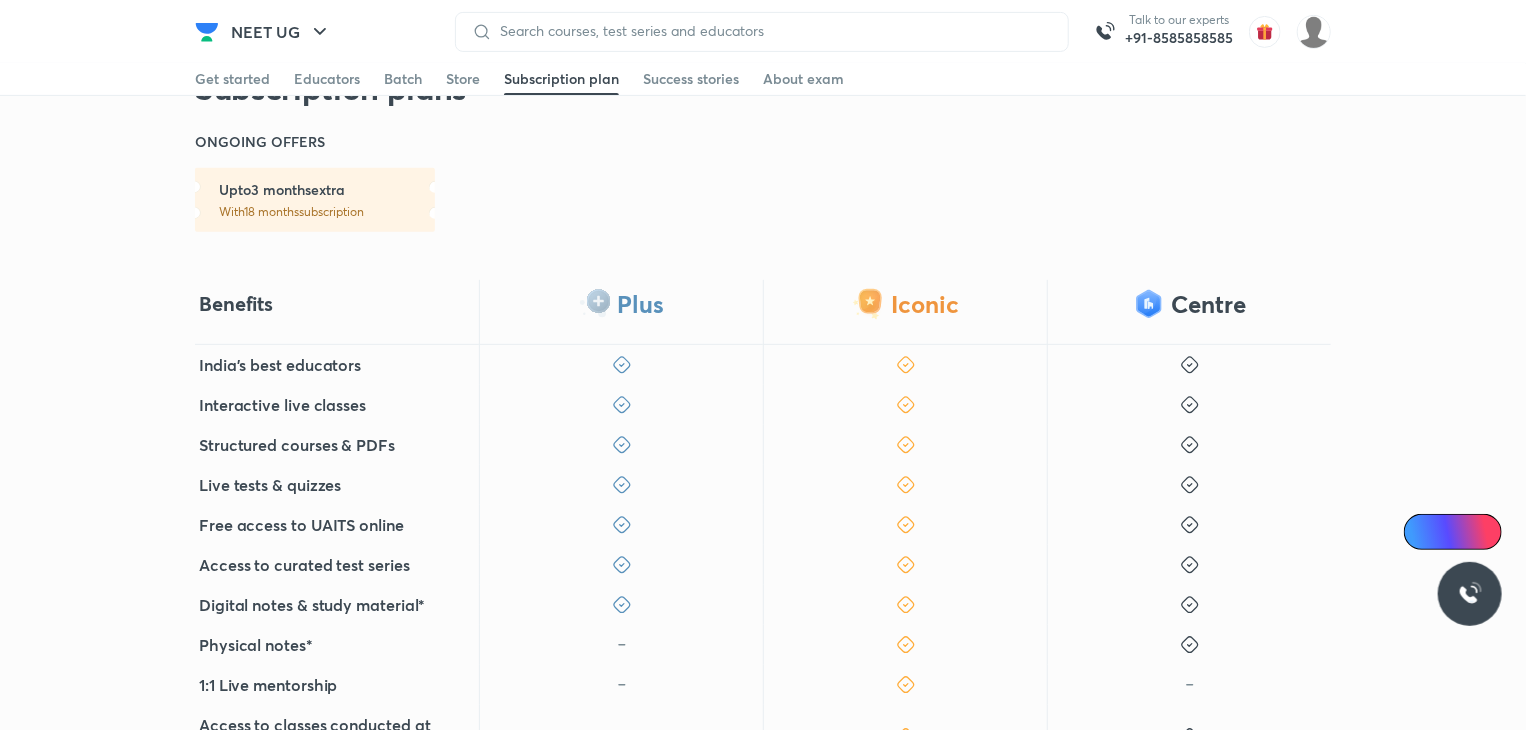 click on "Plus" at bounding box center (621, 312) 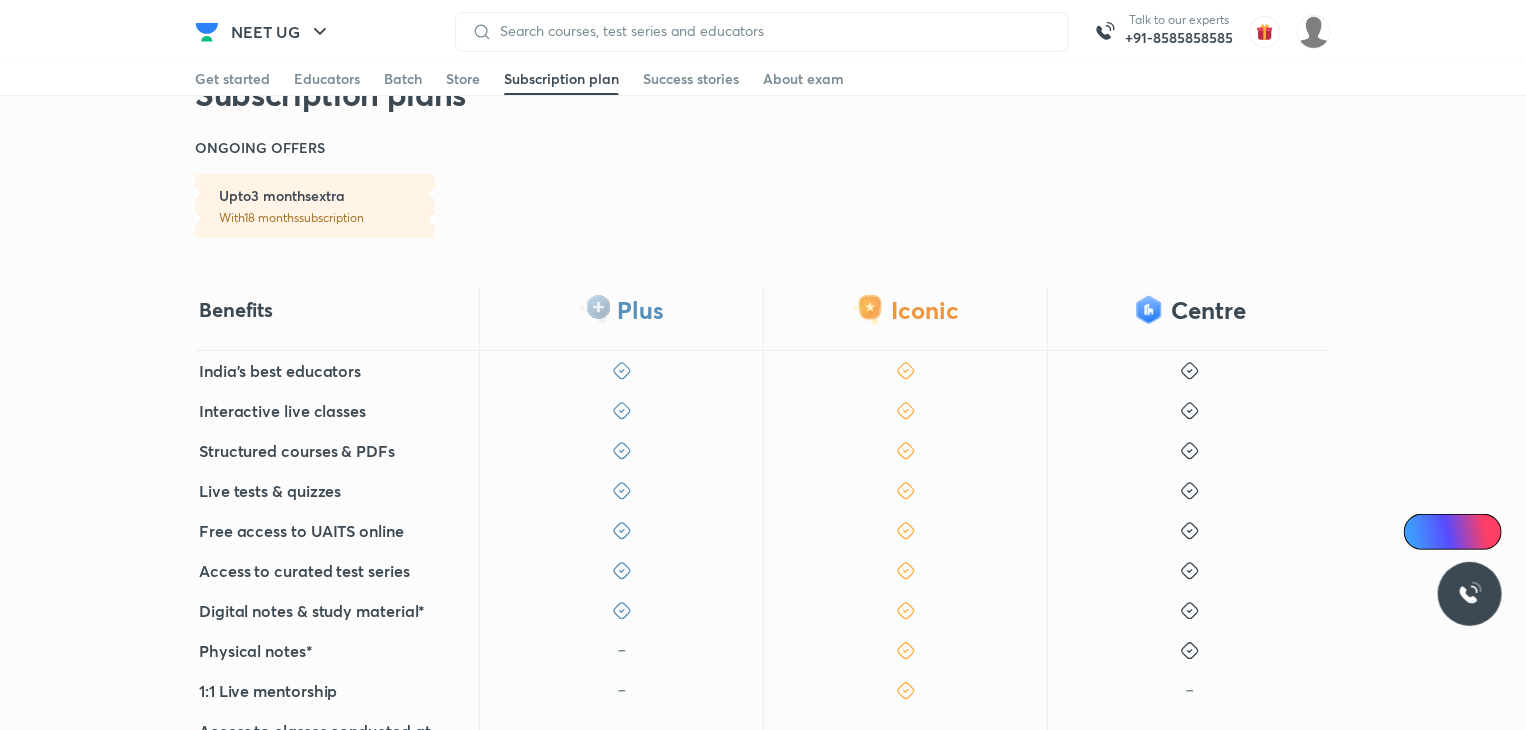 scroll, scrollTop: 462, scrollLeft: 0, axis: vertical 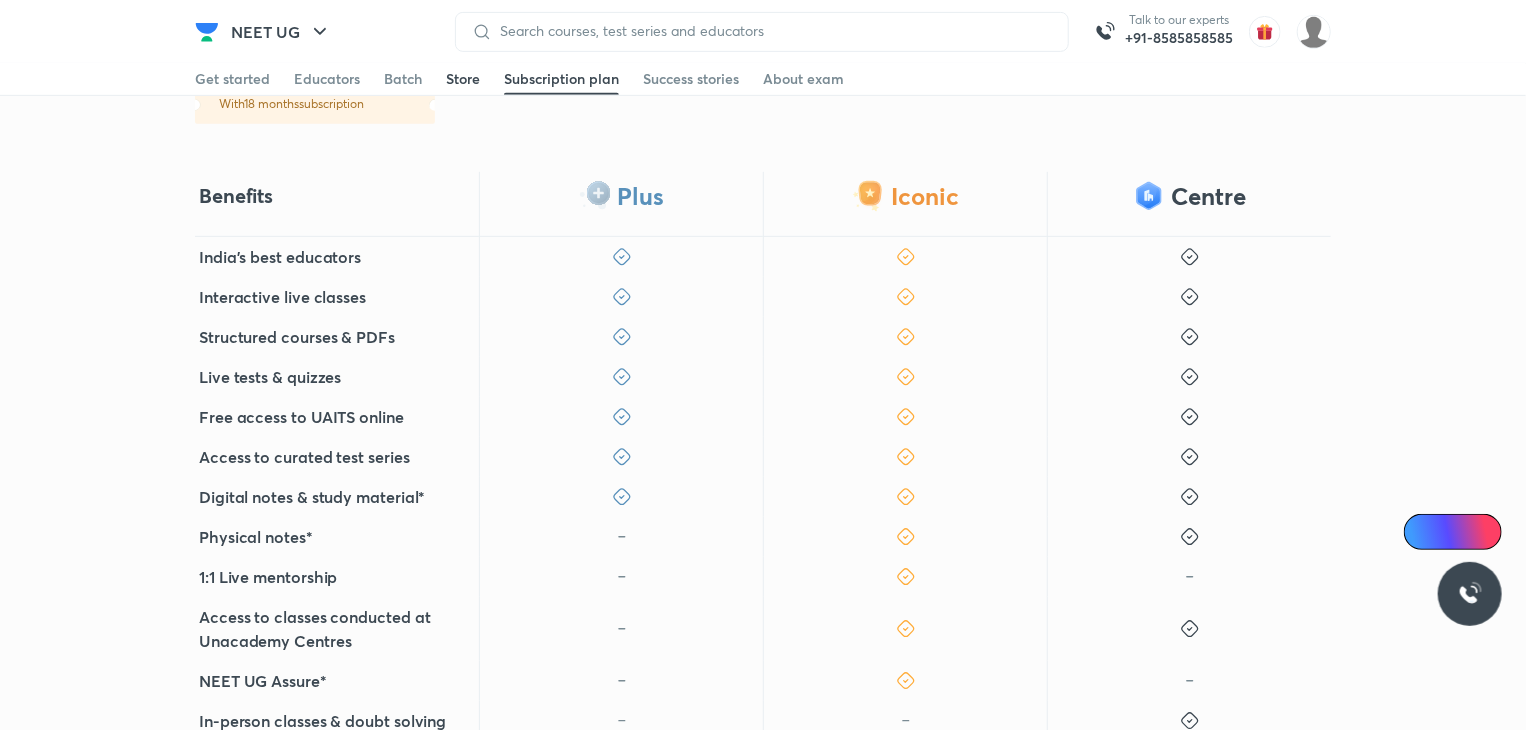 click on "Store" at bounding box center (463, 79) 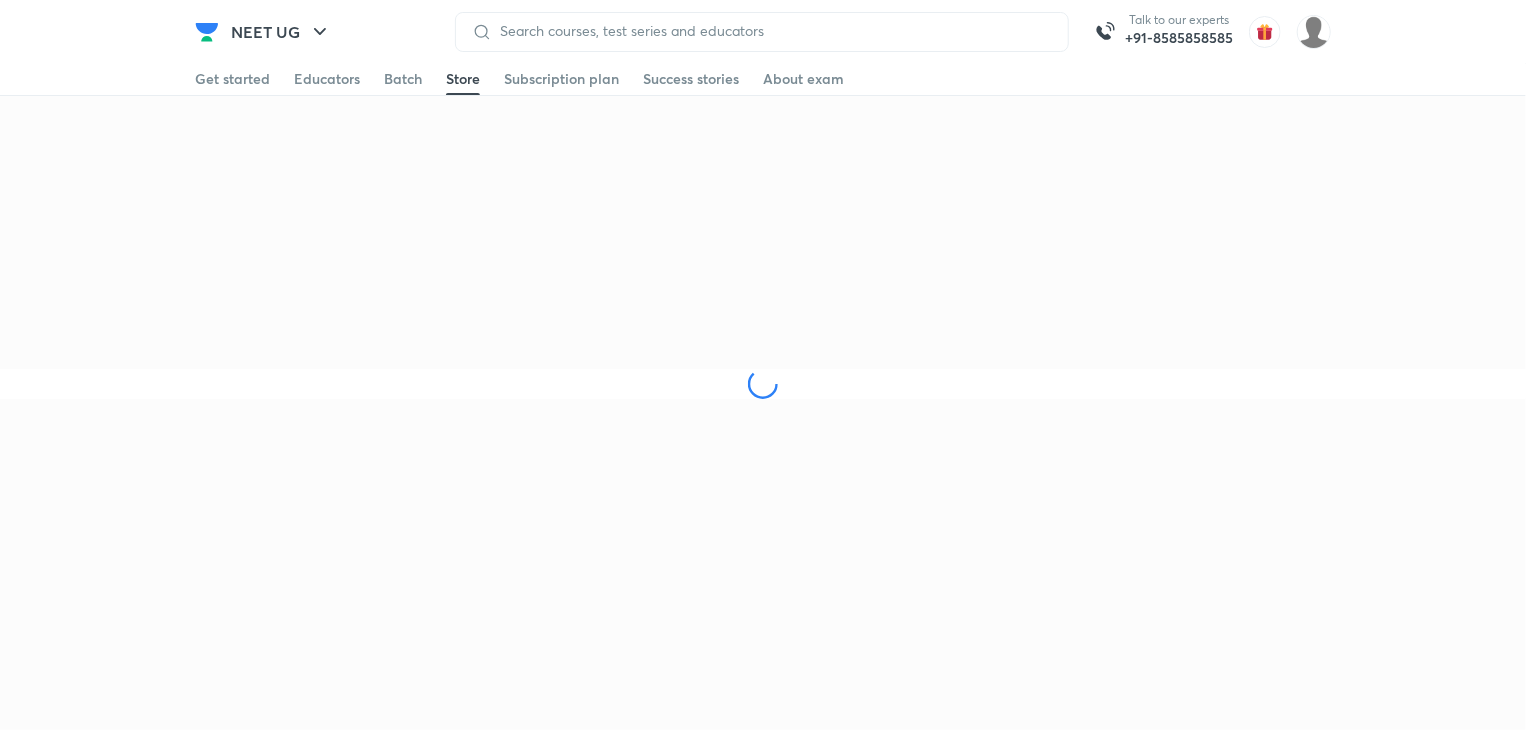 scroll, scrollTop: 0, scrollLeft: 0, axis: both 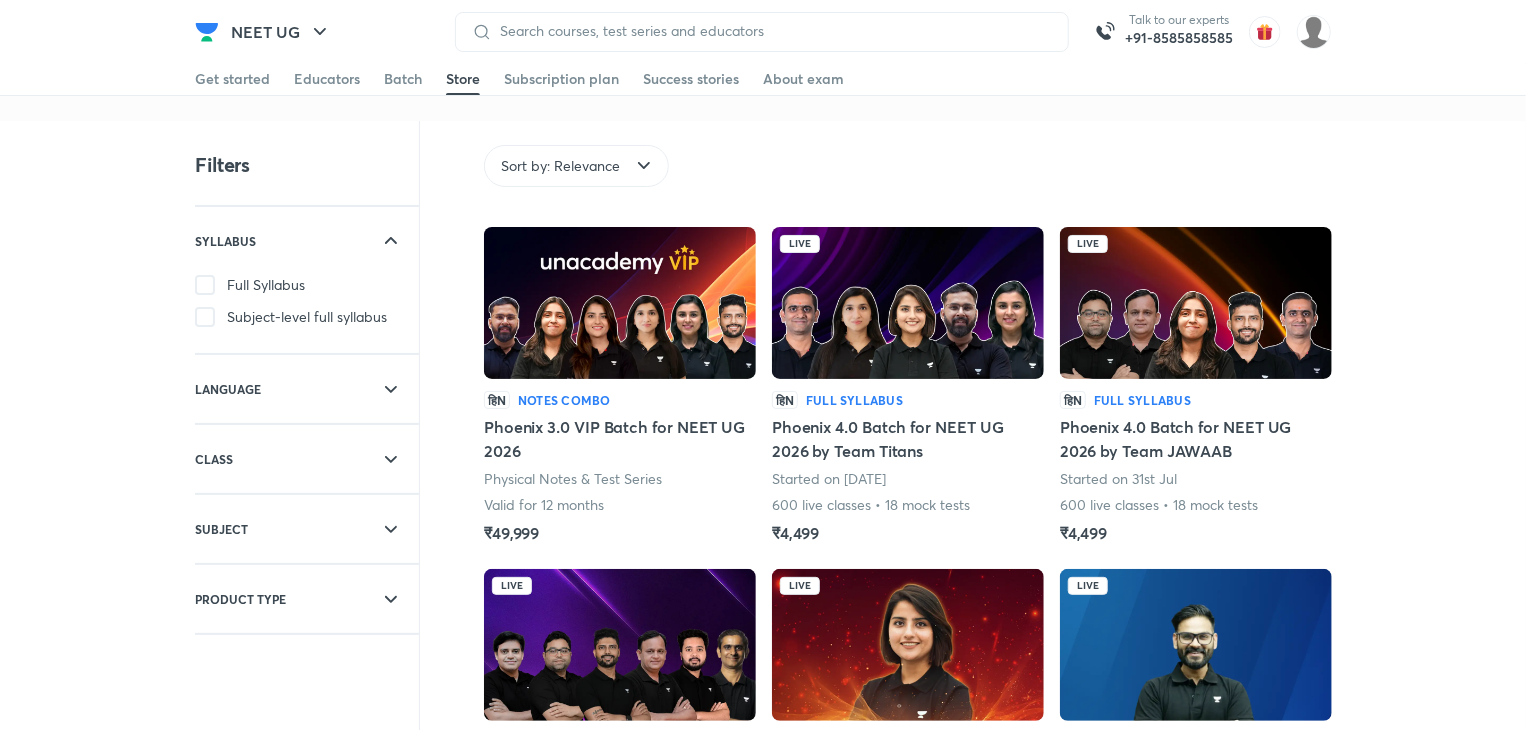 click on "SUBJECT" at bounding box center [251, 529] 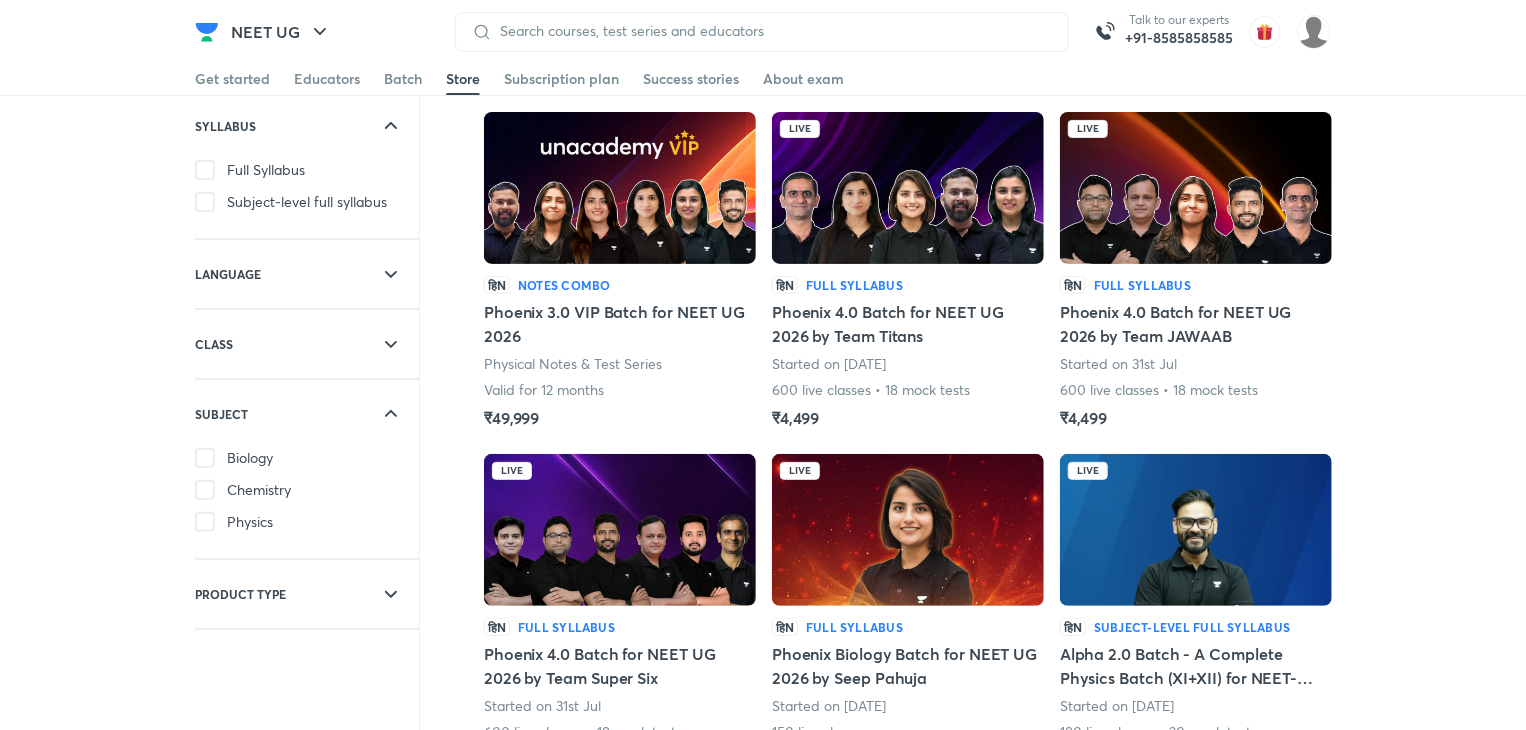 scroll, scrollTop: 0, scrollLeft: 0, axis: both 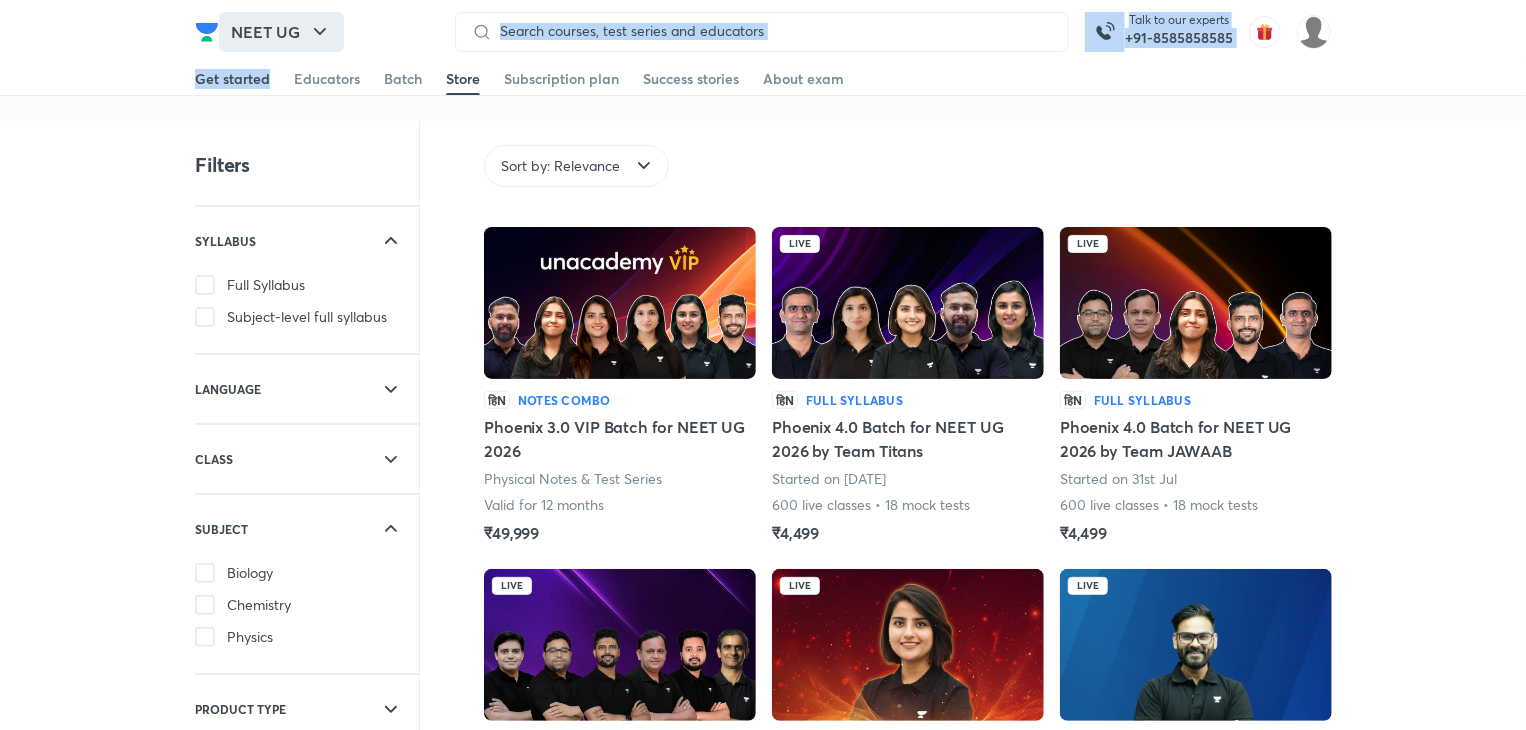 drag, startPoint x: 279, startPoint y: 74, endPoint x: 273, endPoint y: 41, distance: 33.54102 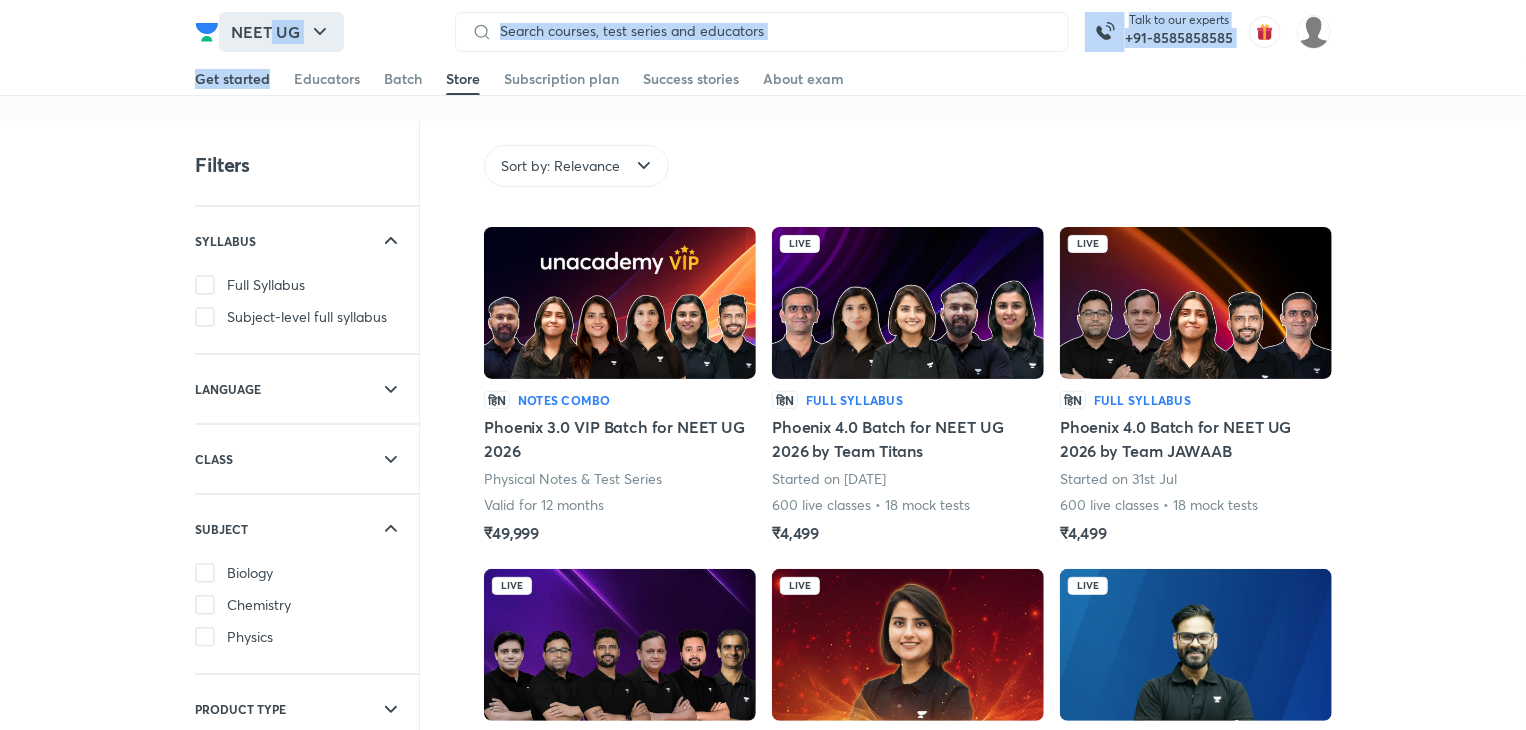 click on "NEET UG" at bounding box center (281, 32) 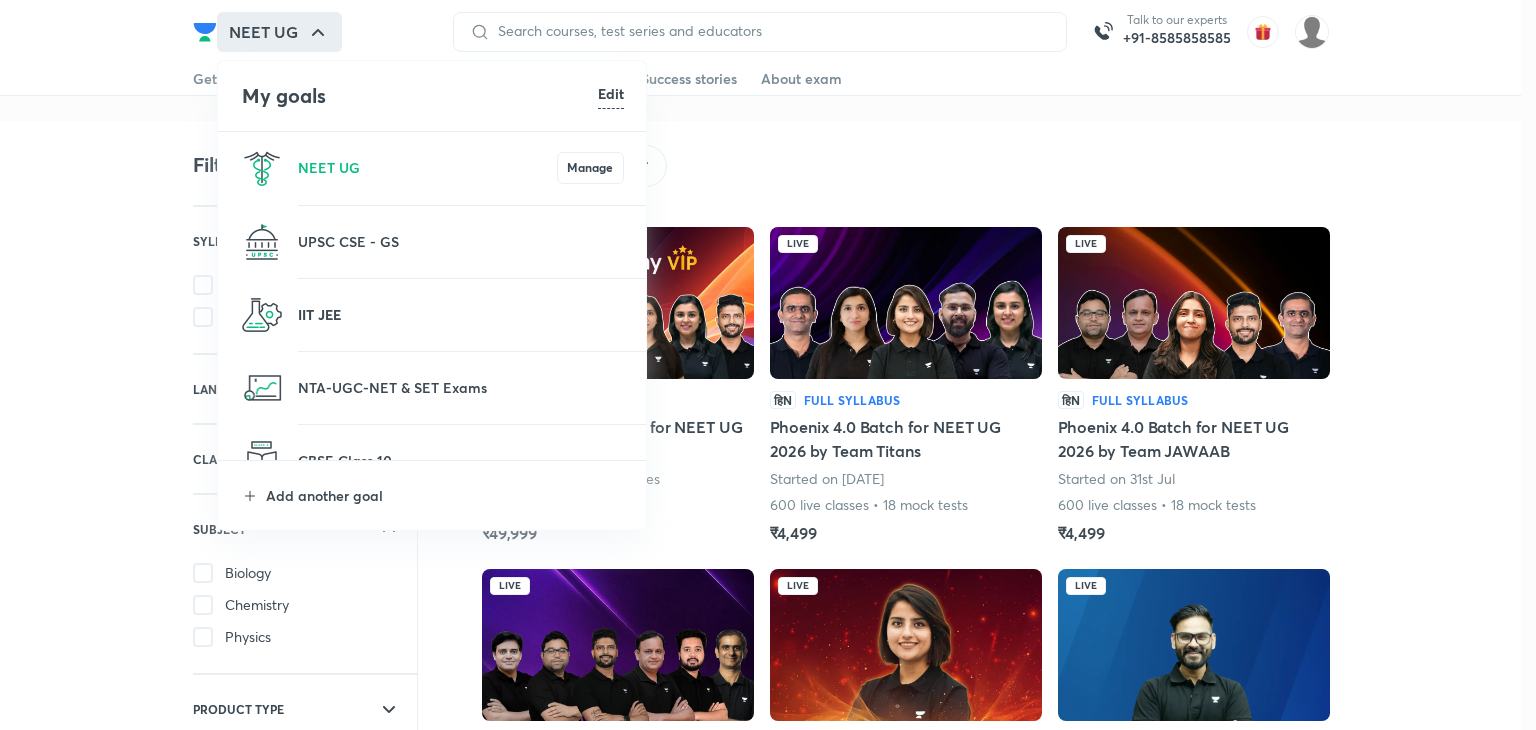 click on "IIT JEE" at bounding box center [461, 314] 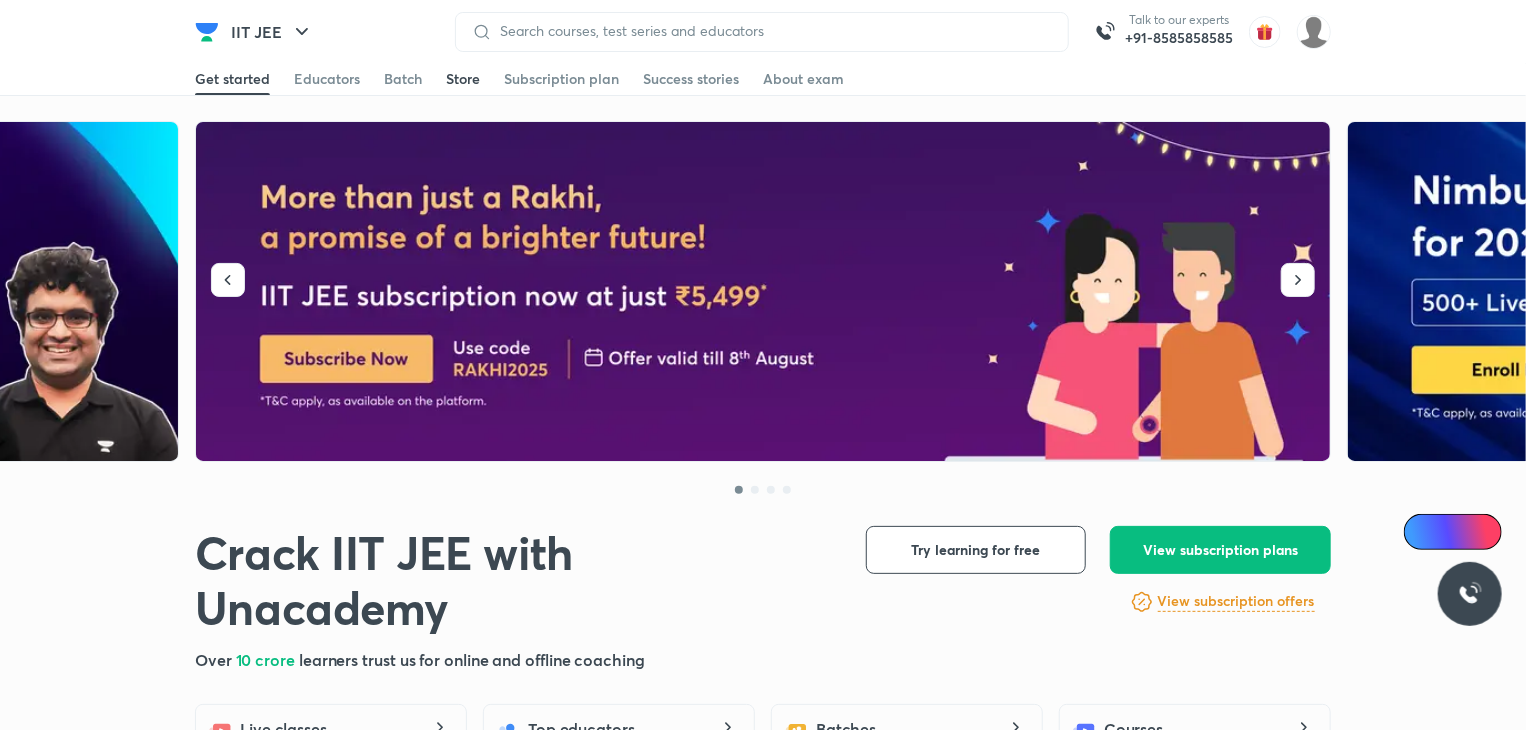 click on "Store" at bounding box center [463, 79] 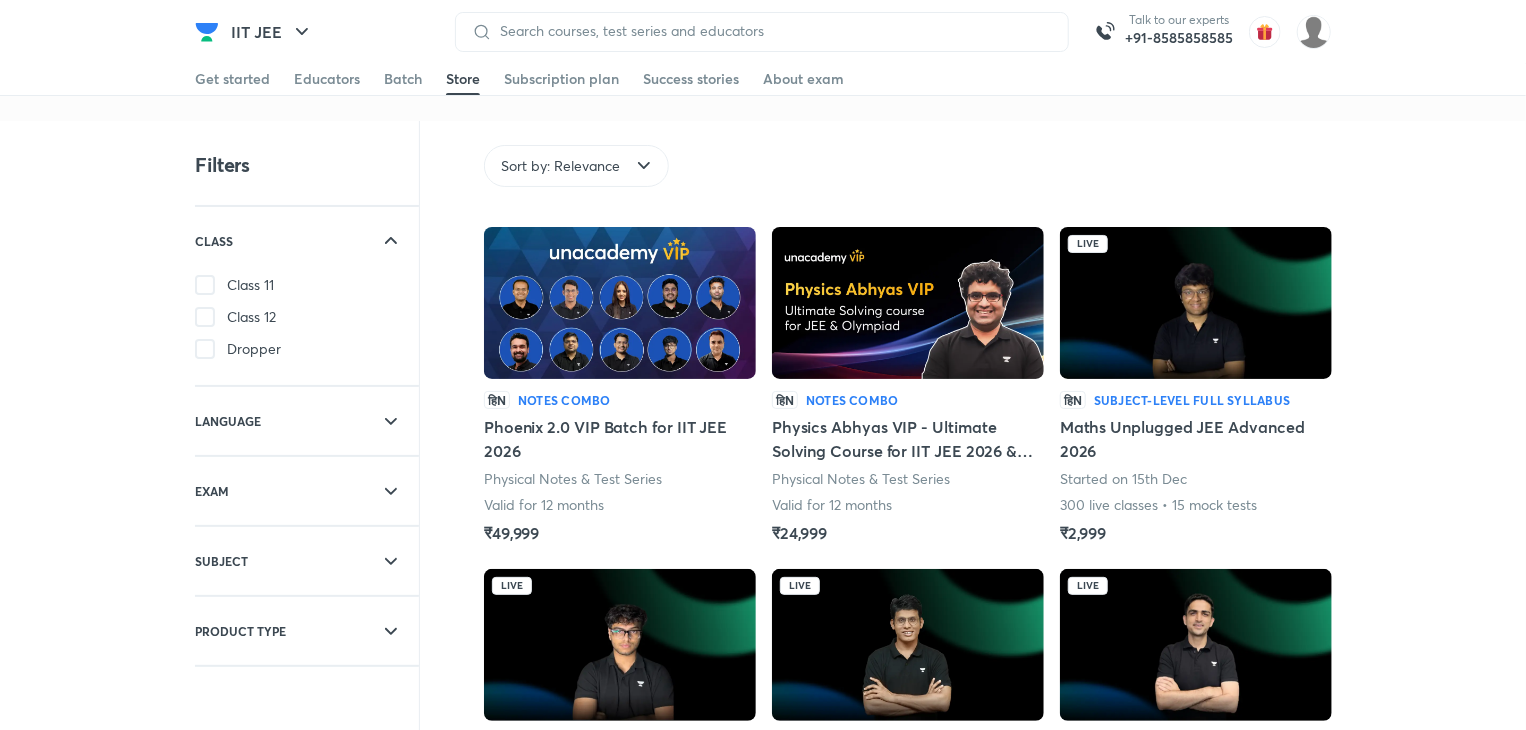 click on "SUBJECT" at bounding box center (251, 561) 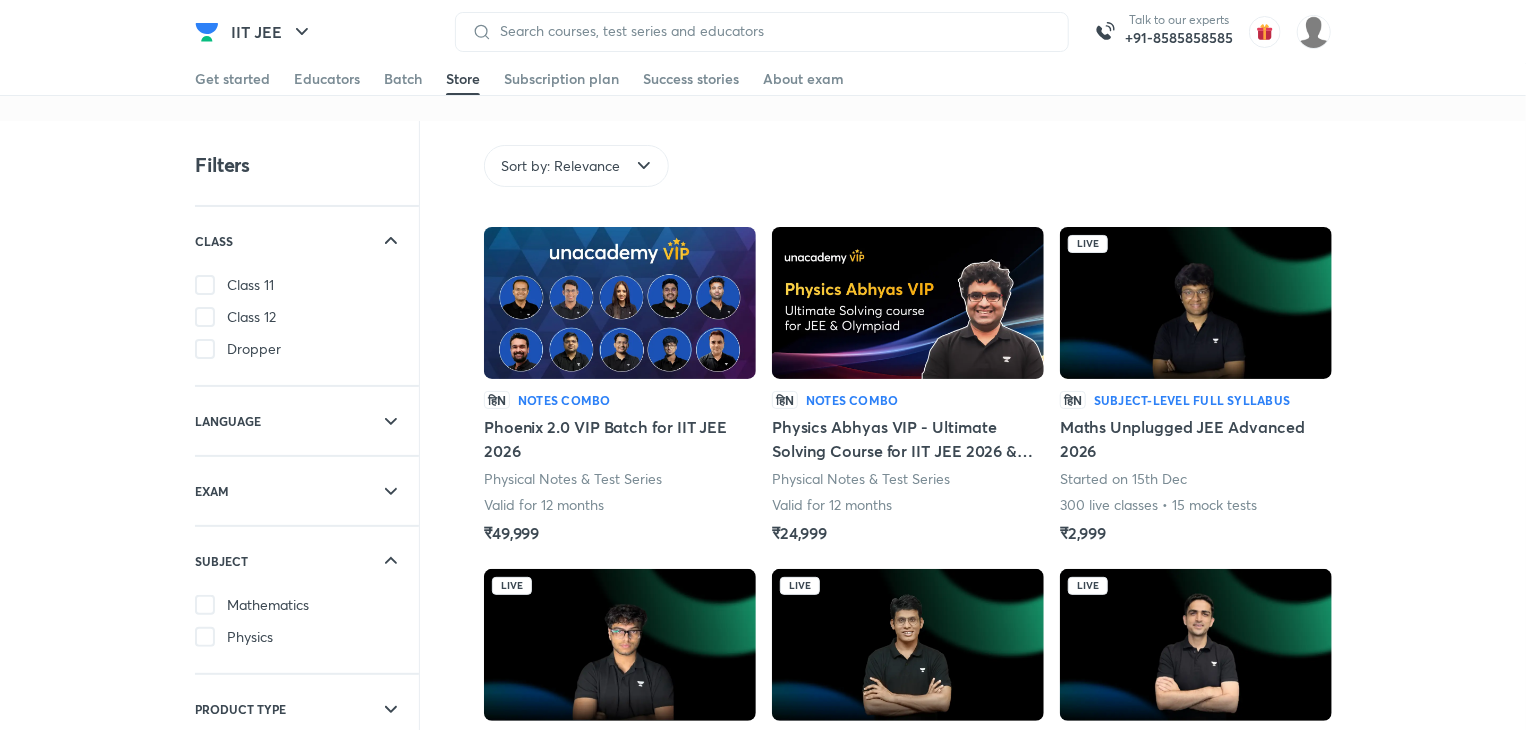 click on "Mathematics" at bounding box center (268, 605) 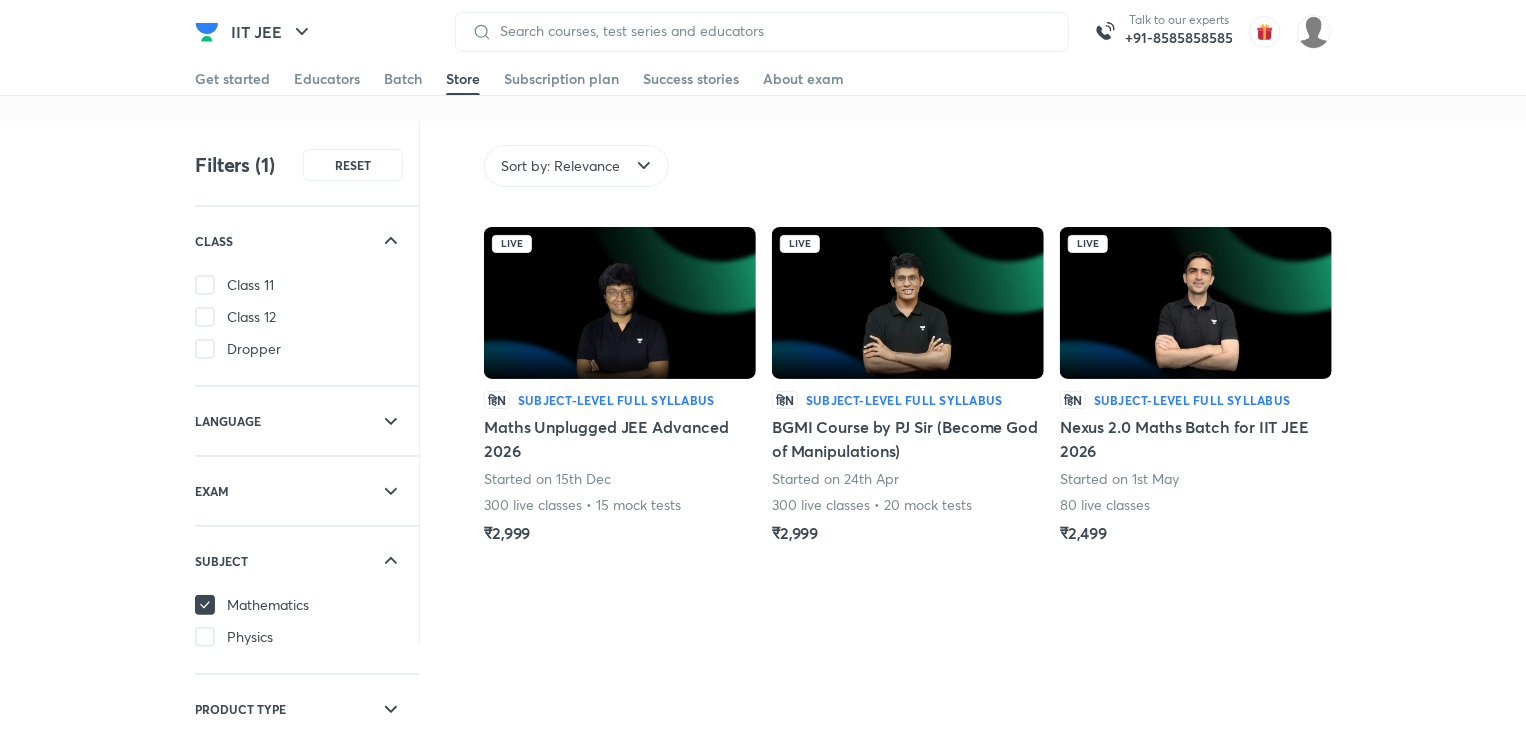 scroll, scrollTop: 12, scrollLeft: 0, axis: vertical 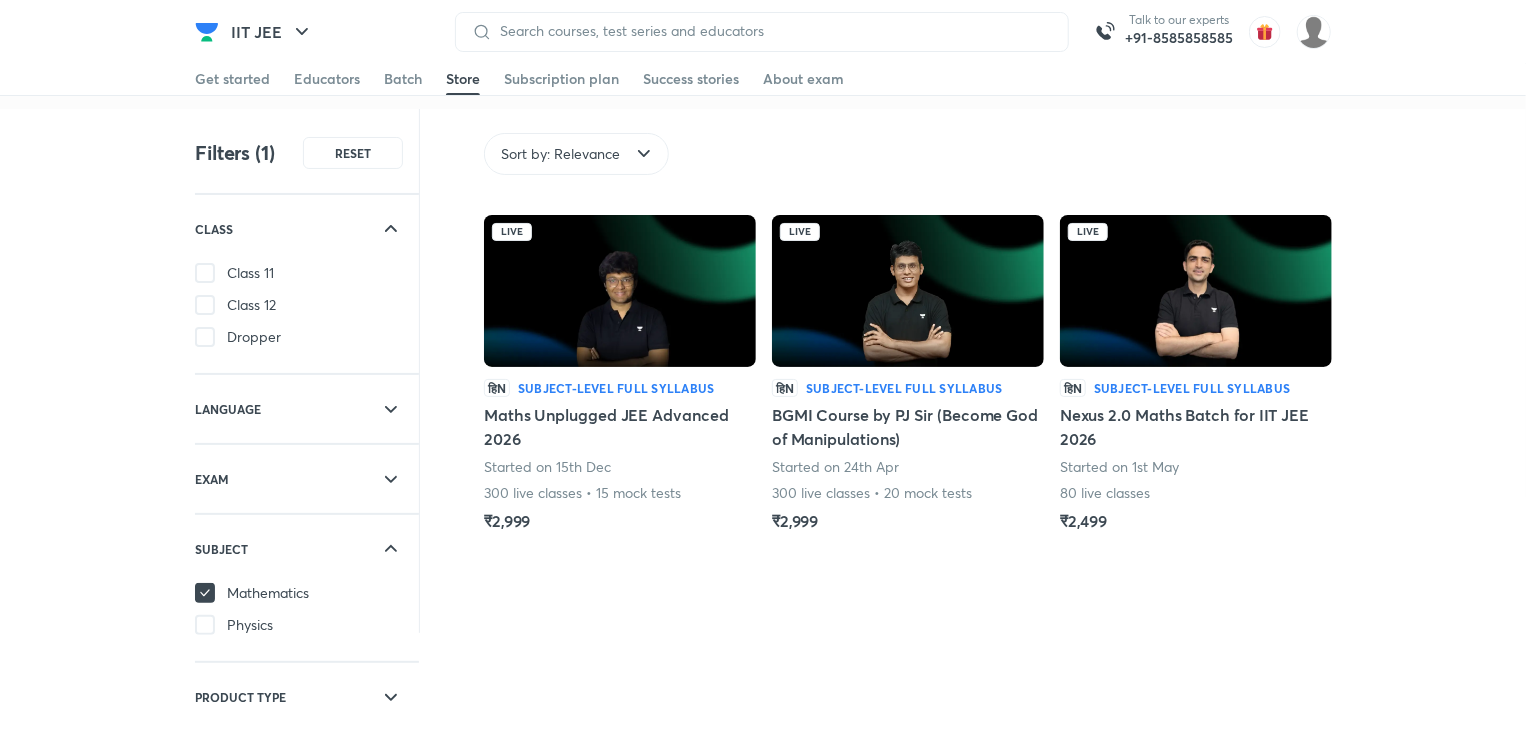 click on "हिN Subject-level full syllabus Maths Unplugged JEE Advanced 2026 Started on [DATE] 300 live classes
•
15 mock tests ₹2,999" at bounding box center [620, 456] 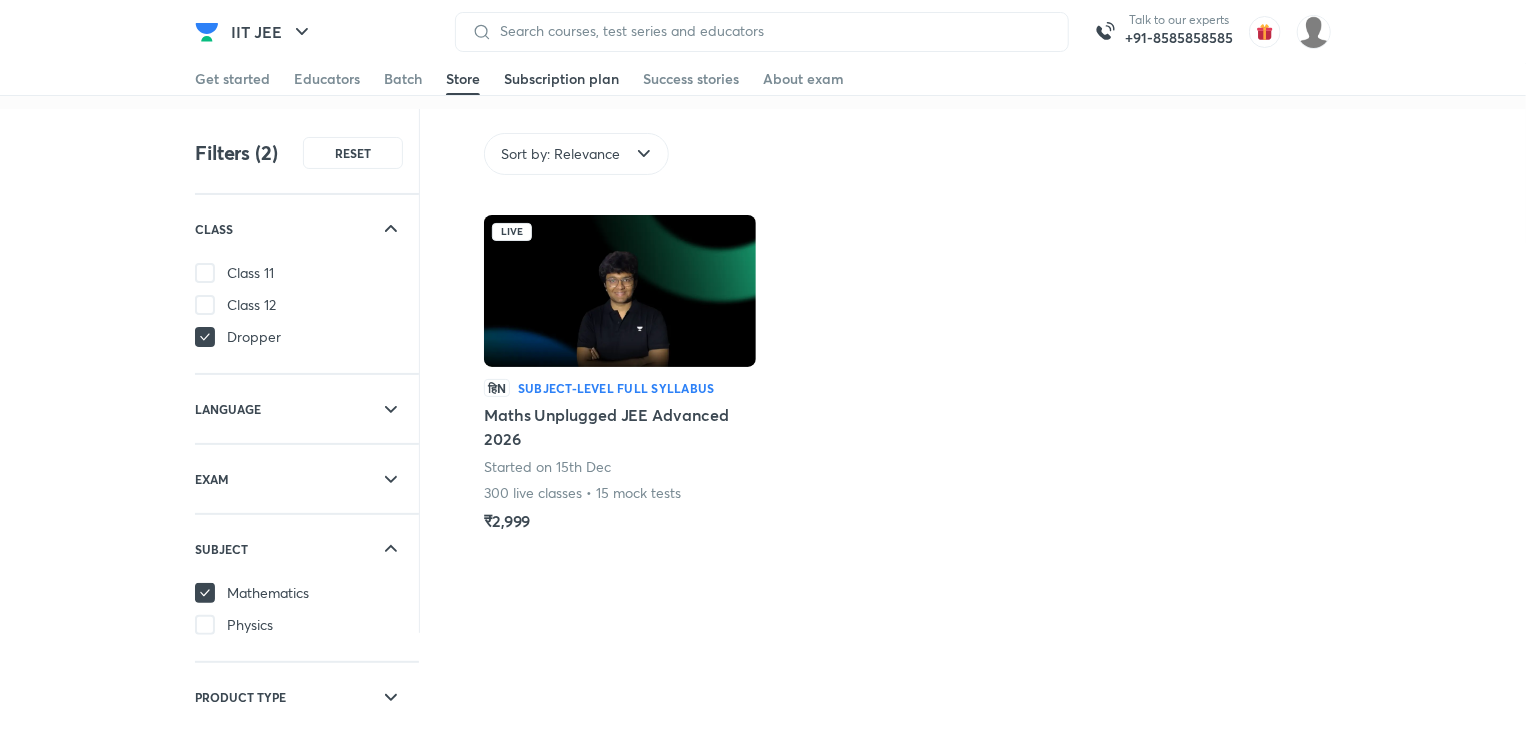 click on "Subscription plan" at bounding box center (561, 79) 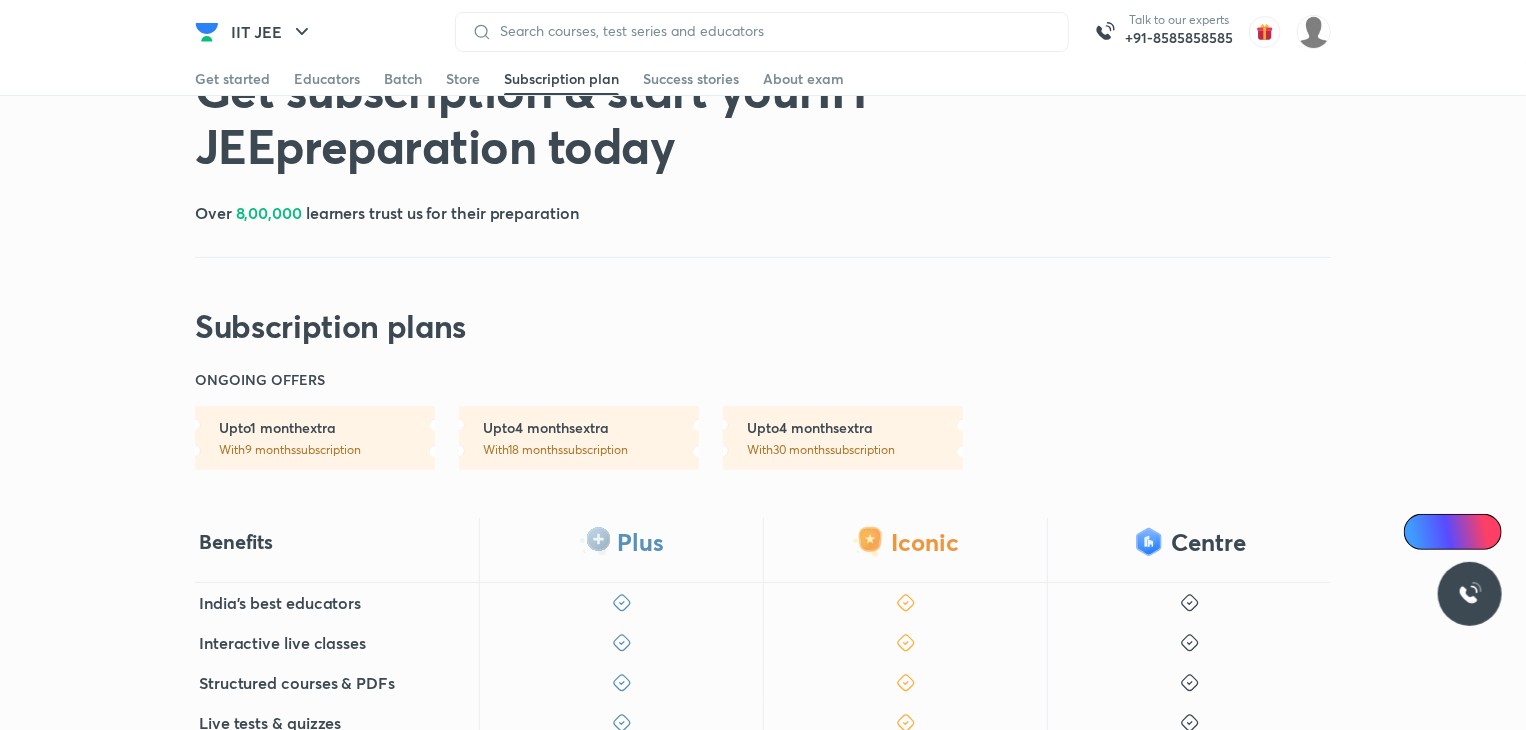 scroll, scrollTop: 18, scrollLeft: 0, axis: vertical 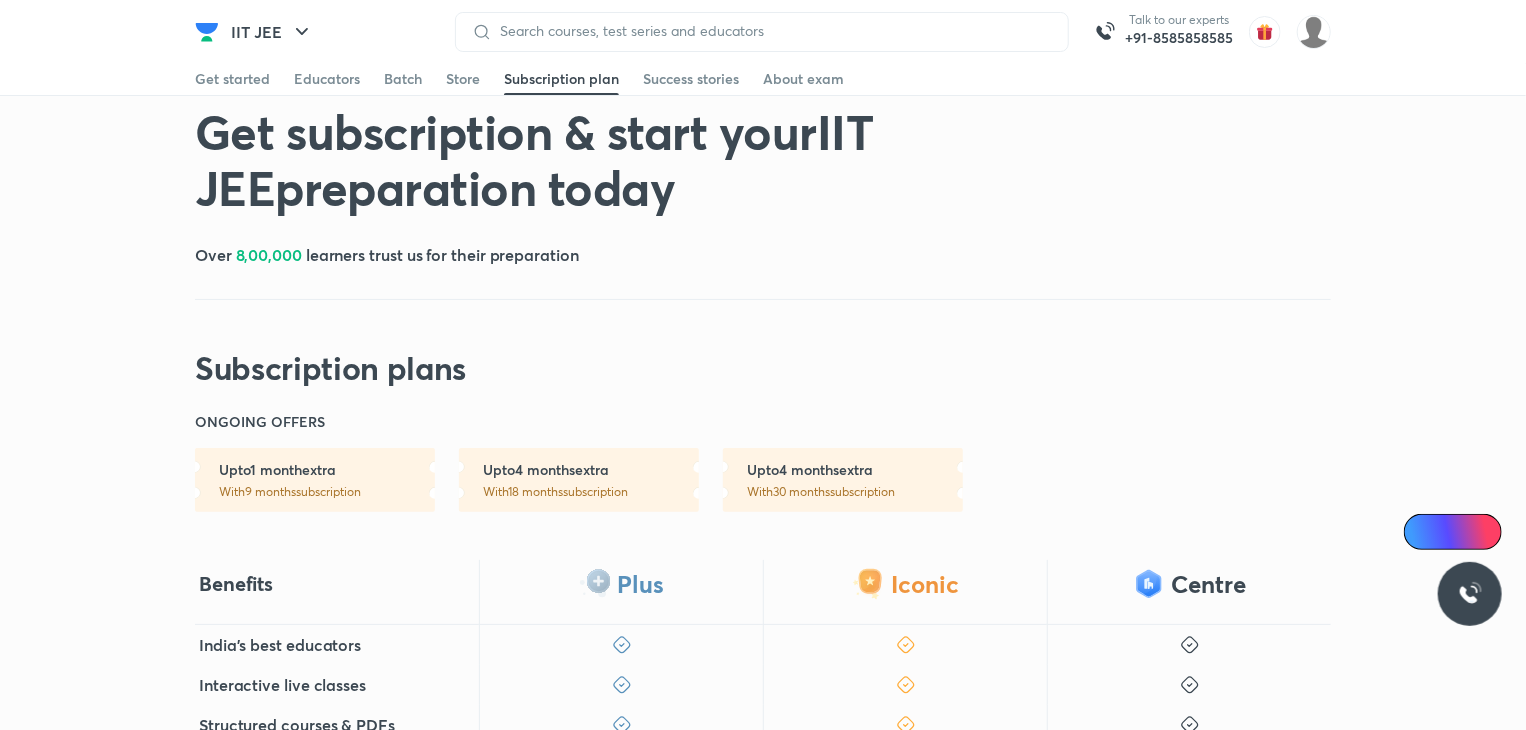 click on "Subscription plan" at bounding box center (561, 79) 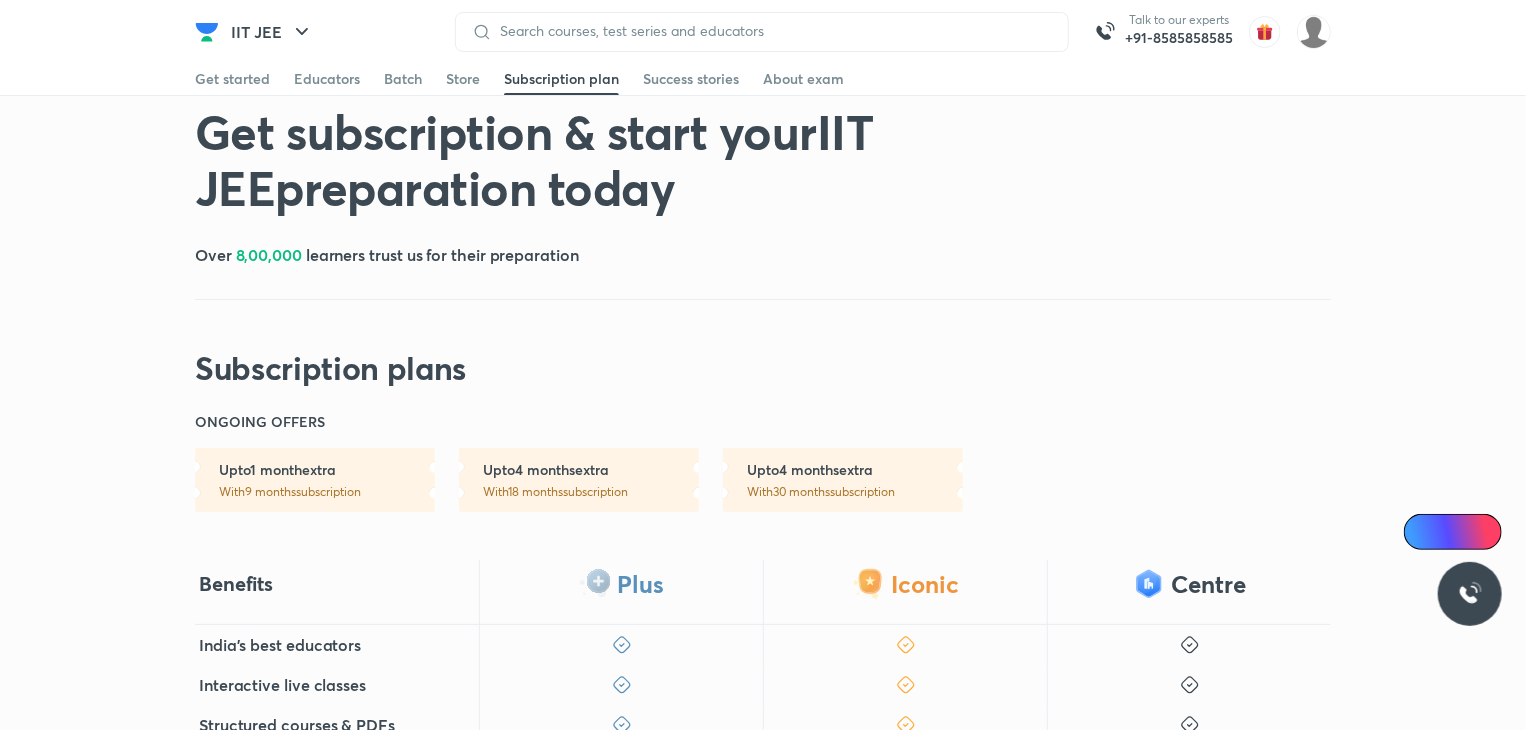 scroll, scrollTop: 0, scrollLeft: 0, axis: both 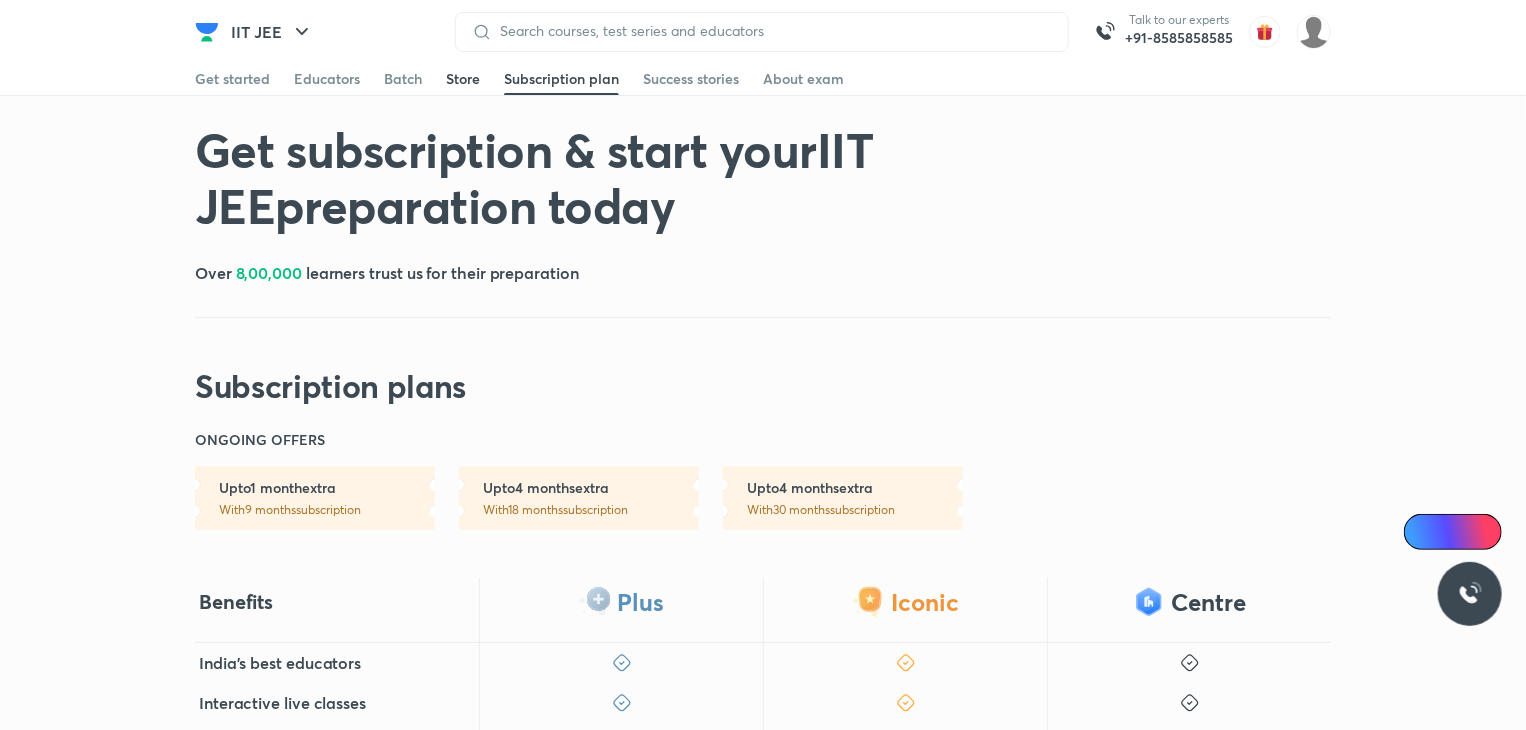 click on "Store" at bounding box center [463, 79] 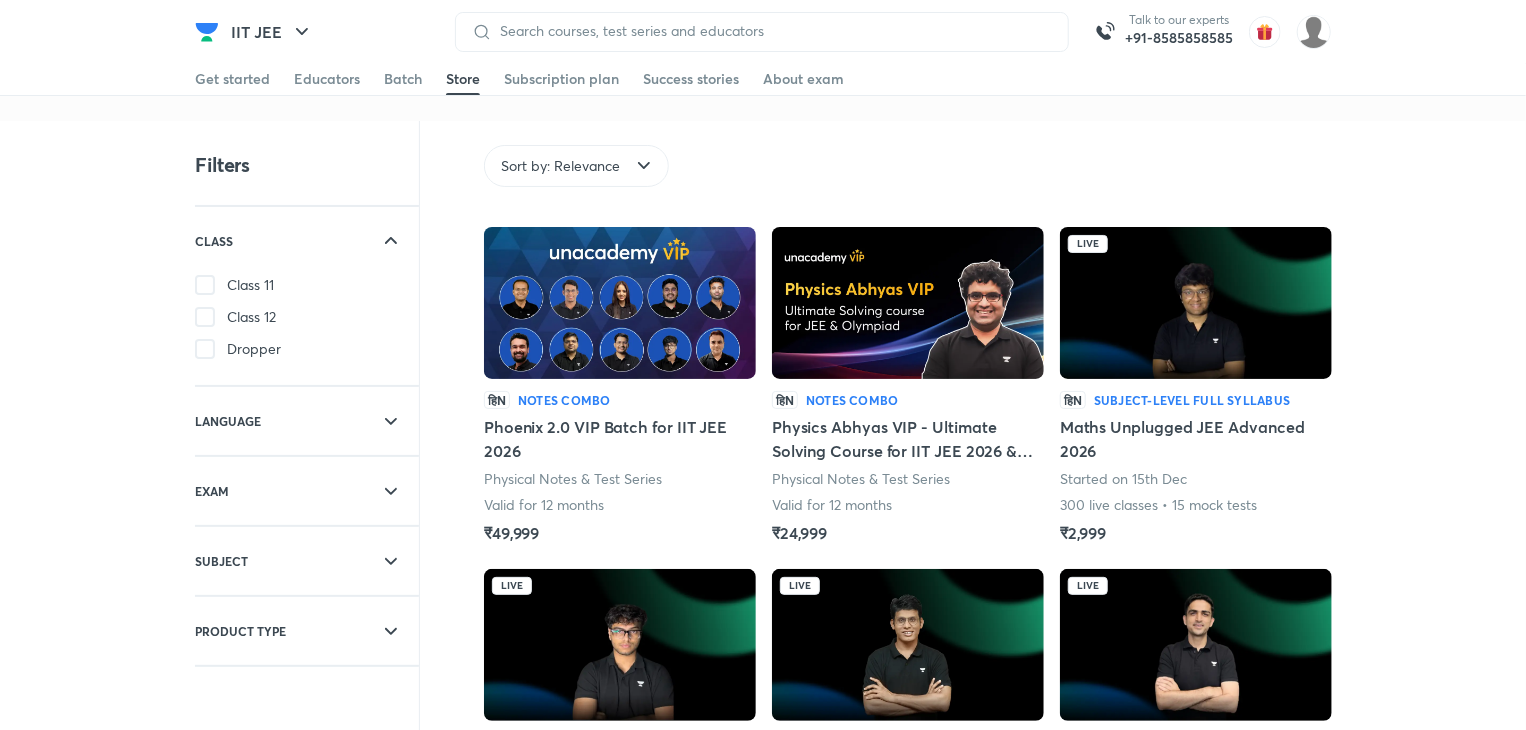 scroll, scrollTop: 120, scrollLeft: 0, axis: vertical 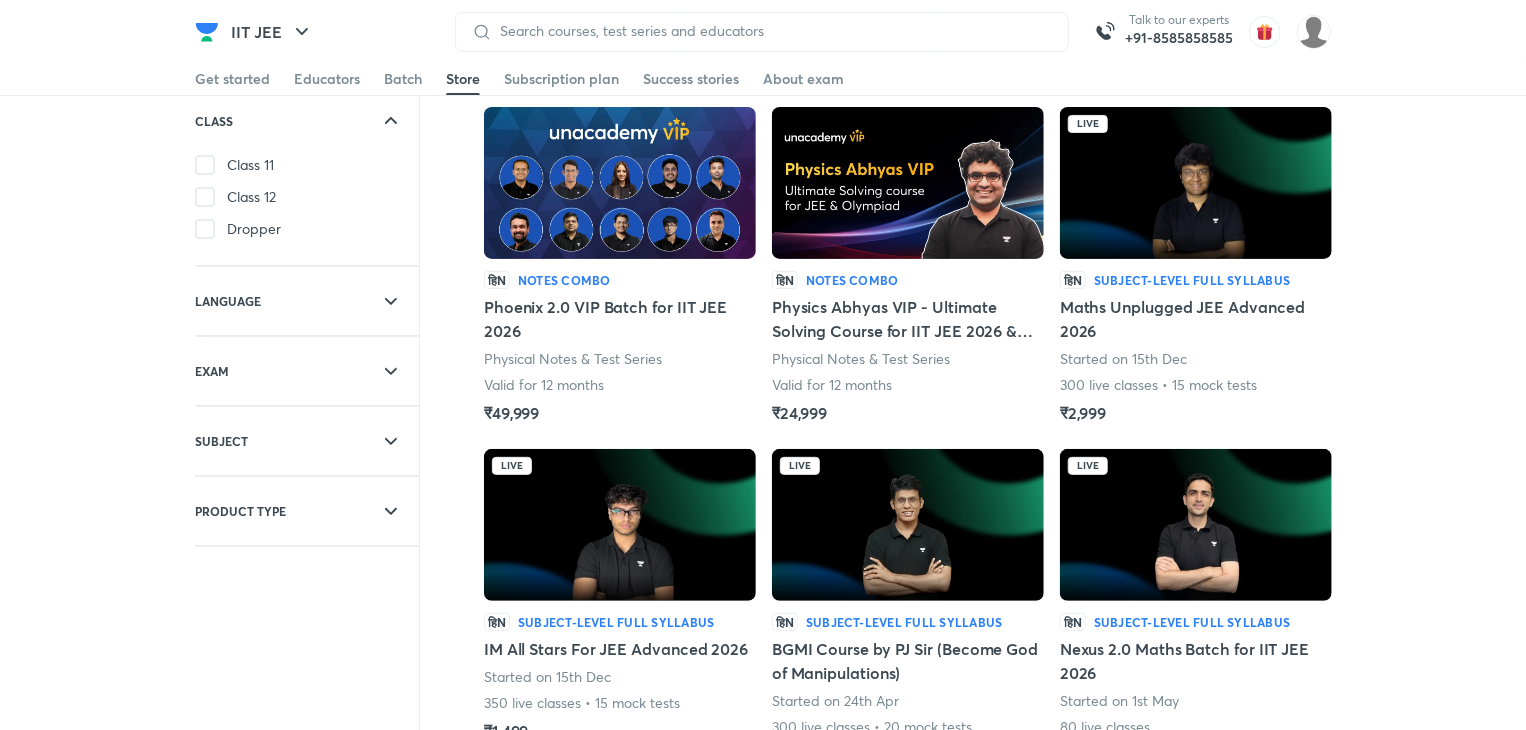 click at bounding box center [620, 183] 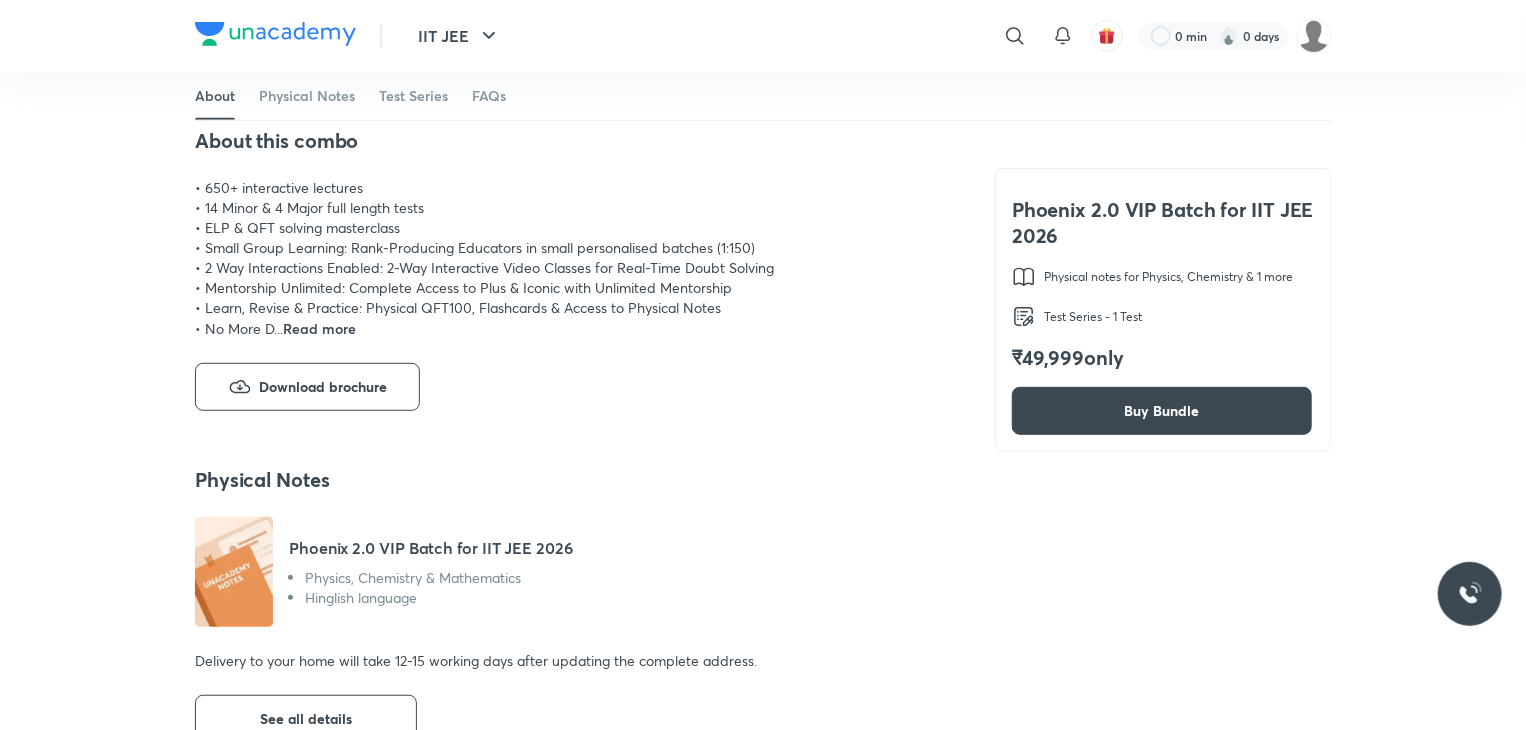 scroll, scrollTop: 363, scrollLeft: 0, axis: vertical 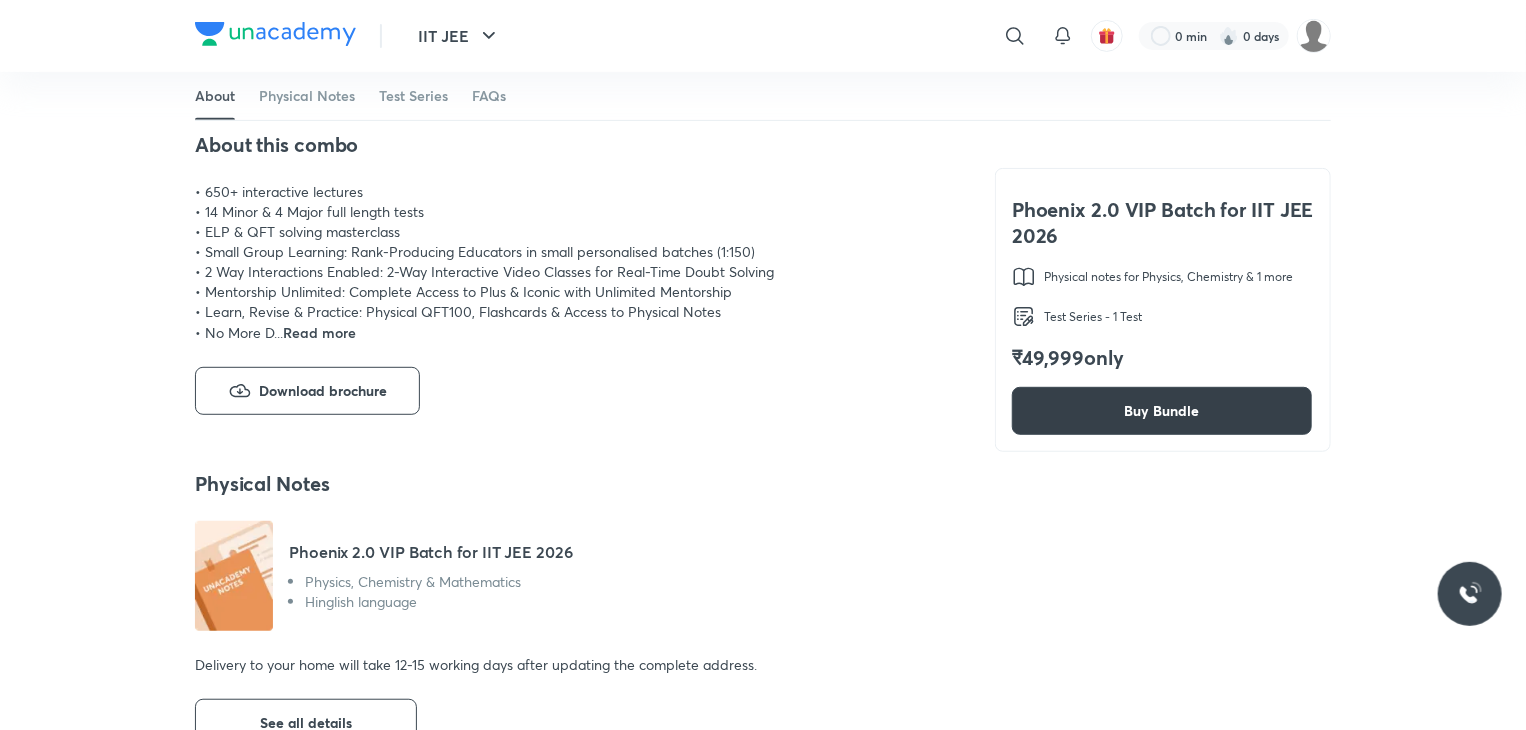 click on "Buy Bundle" at bounding box center [1162, 411] 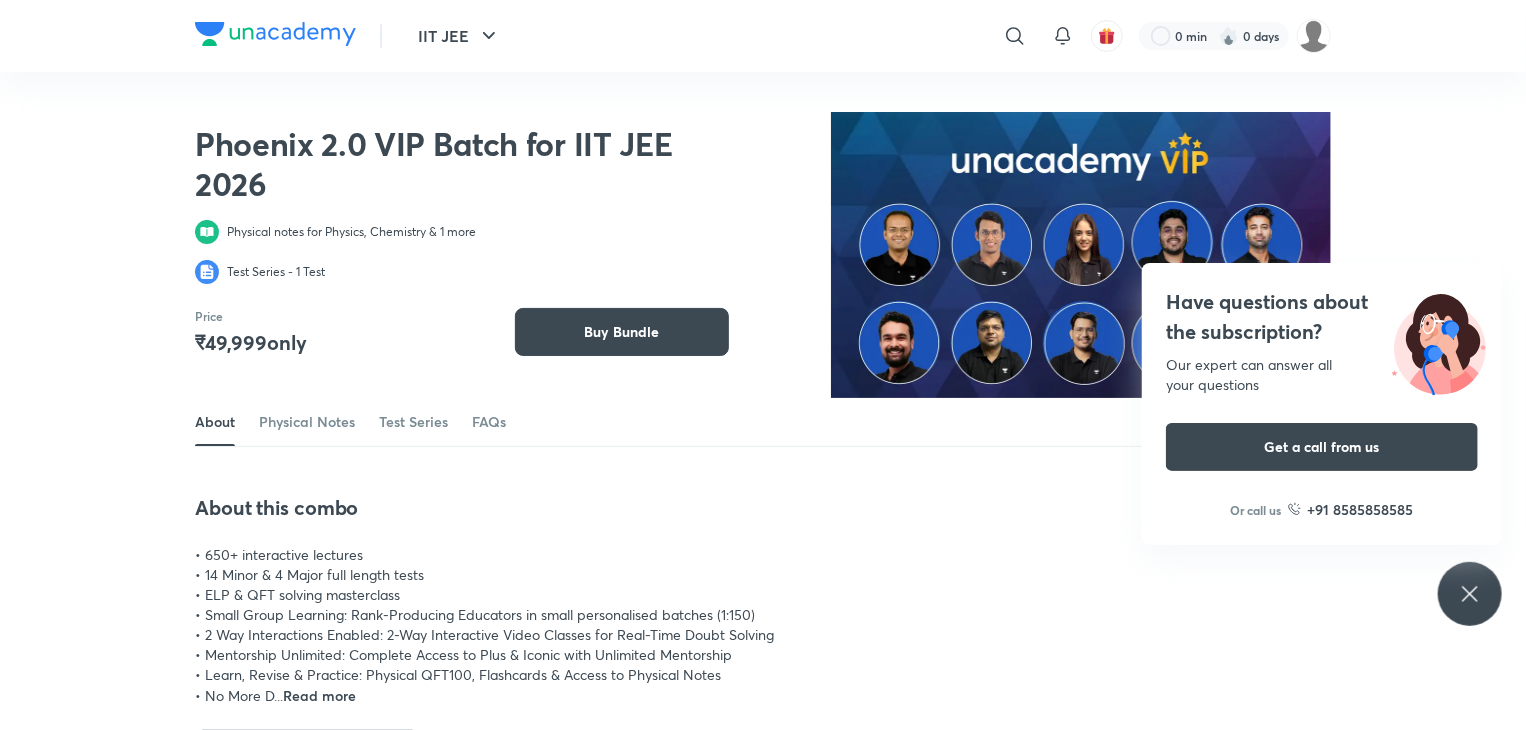 click 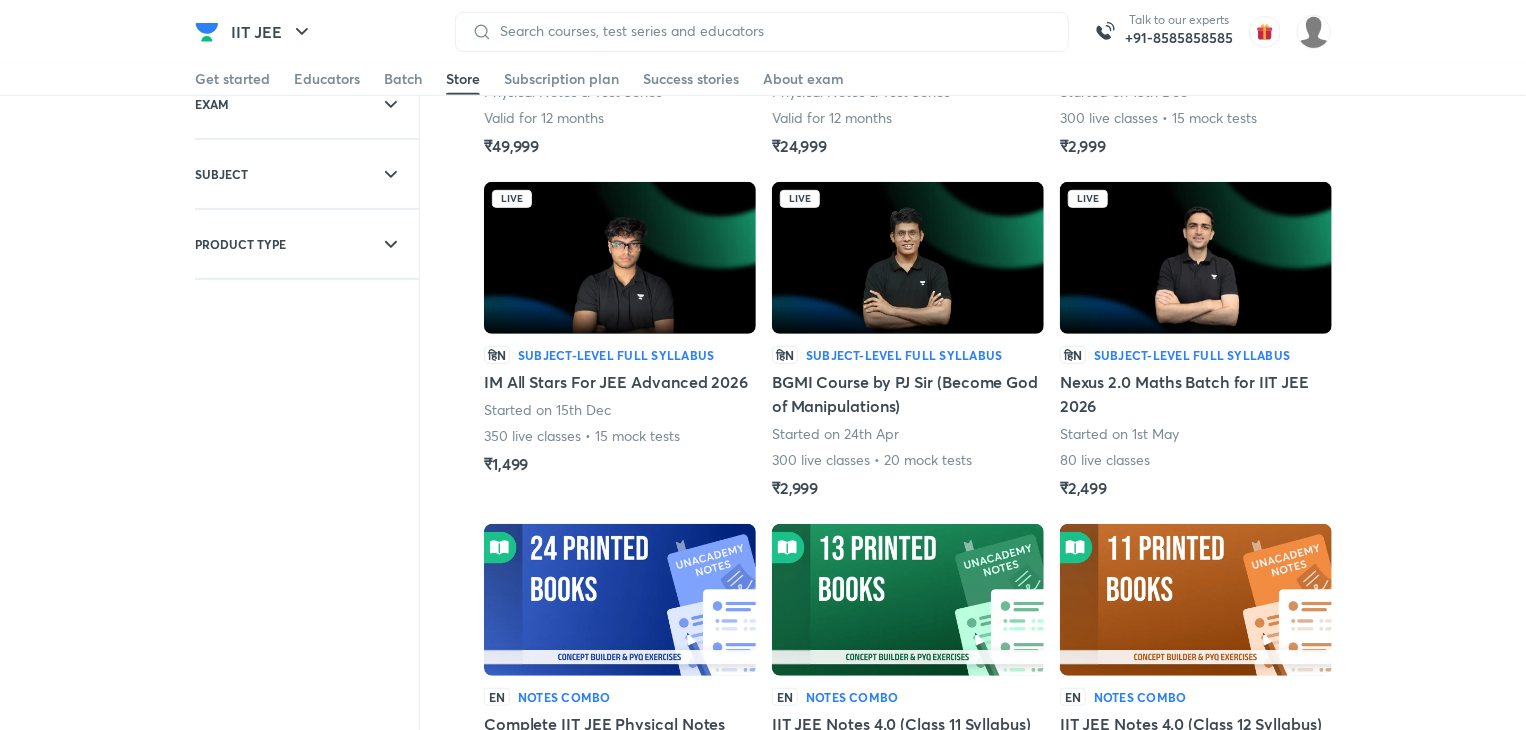 scroll, scrollTop: 0, scrollLeft: 0, axis: both 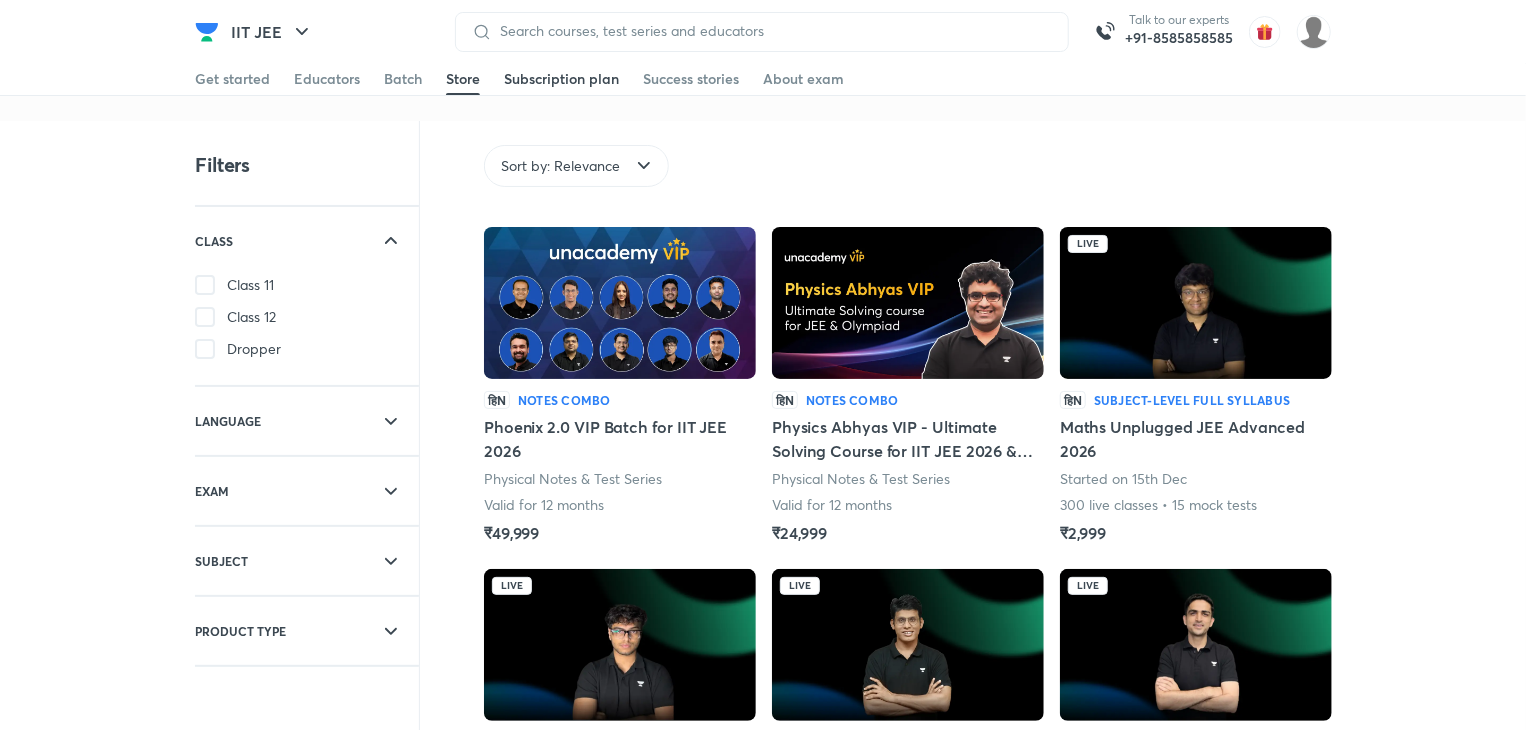 click on "Subscription plan" at bounding box center [561, 79] 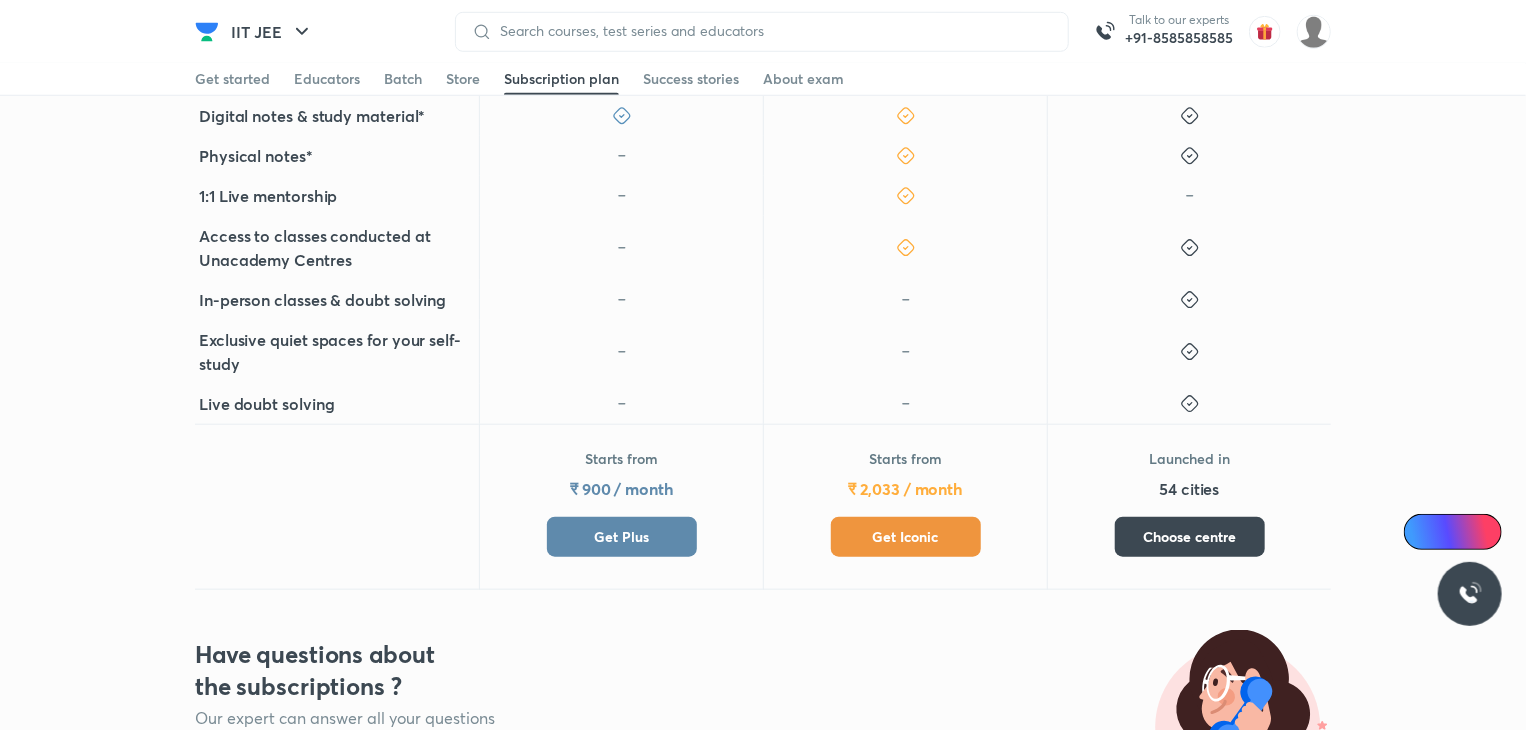 scroll, scrollTop: 752, scrollLeft: 0, axis: vertical 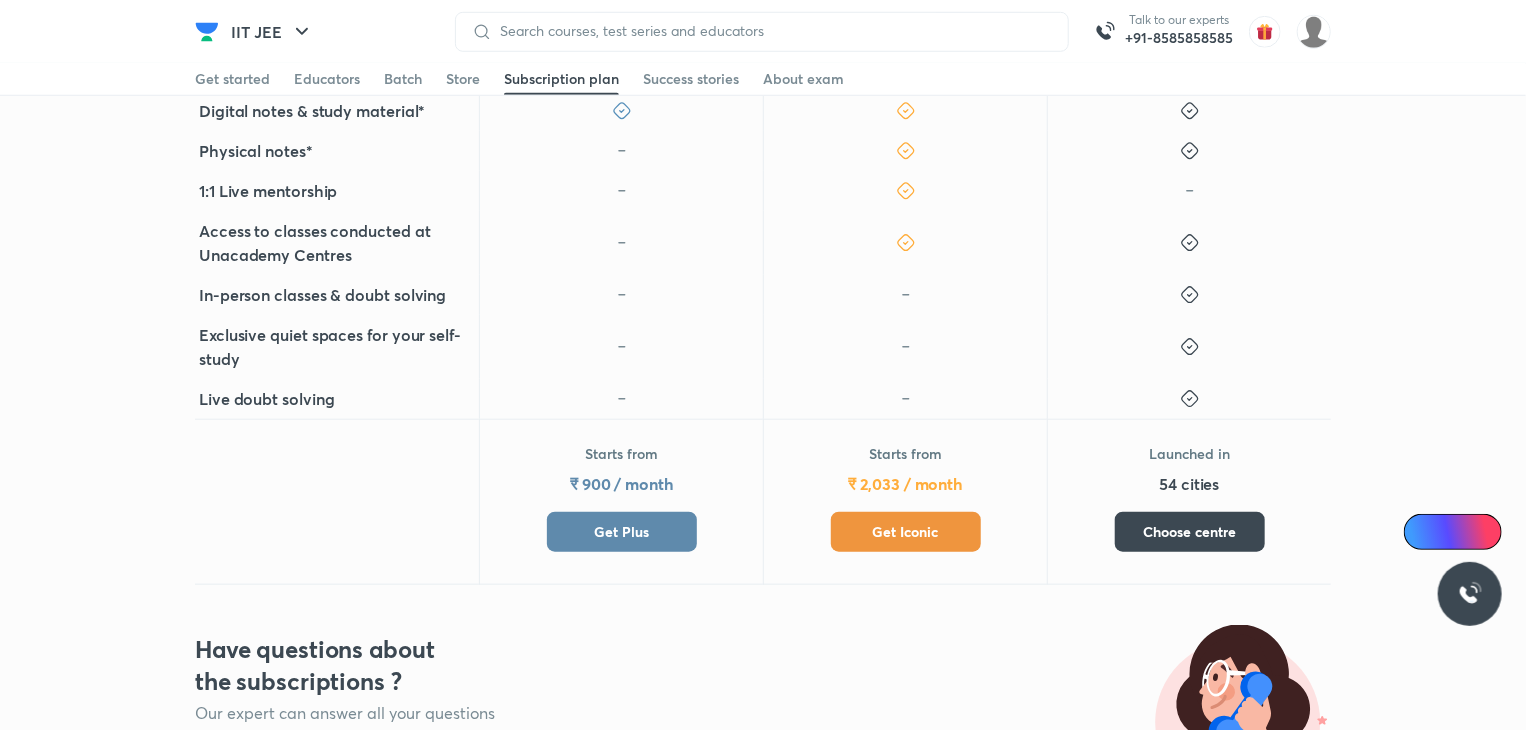 click on "Get Plus" at bounding box center [621, 532] 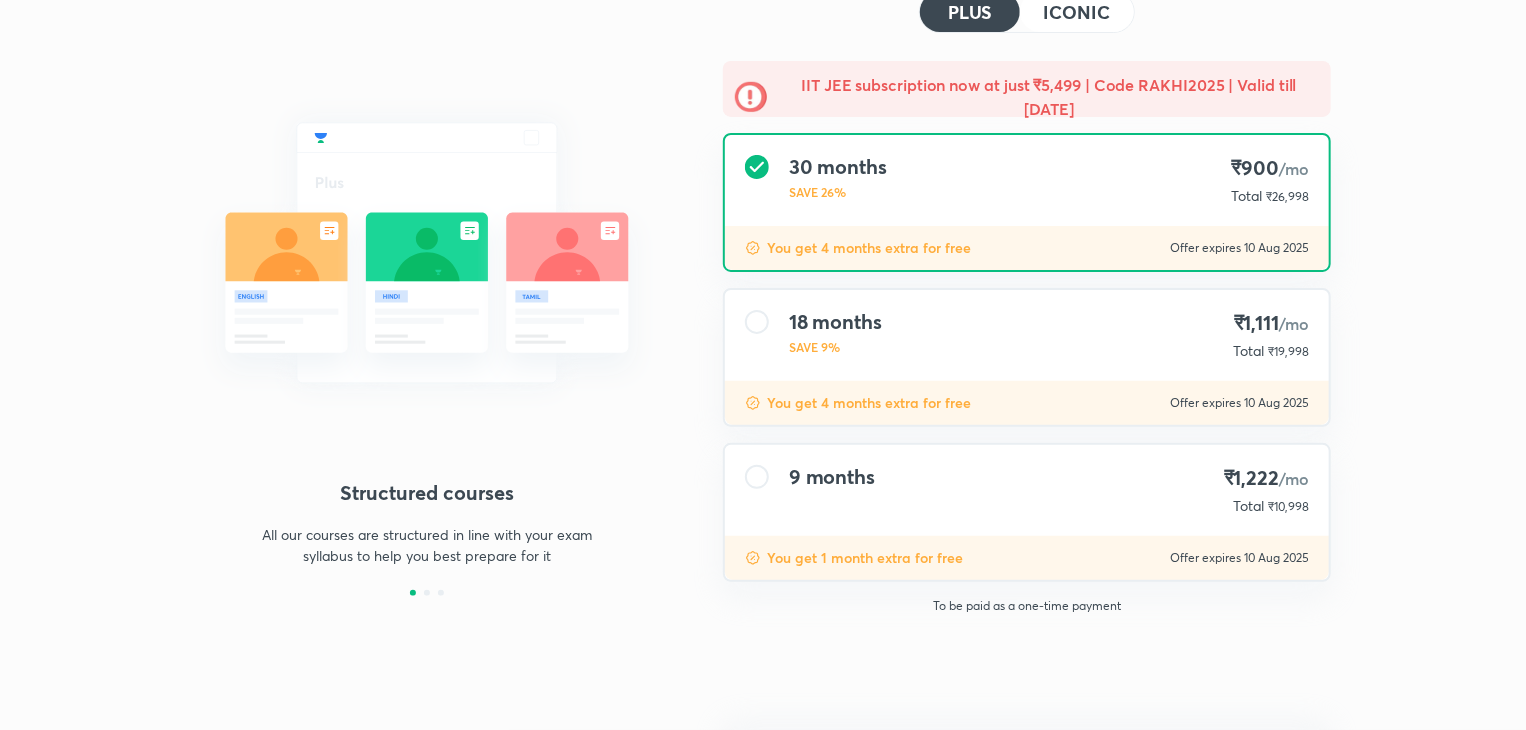 scroll, scrollTop: 0, scrollLeft: 0, axis: both 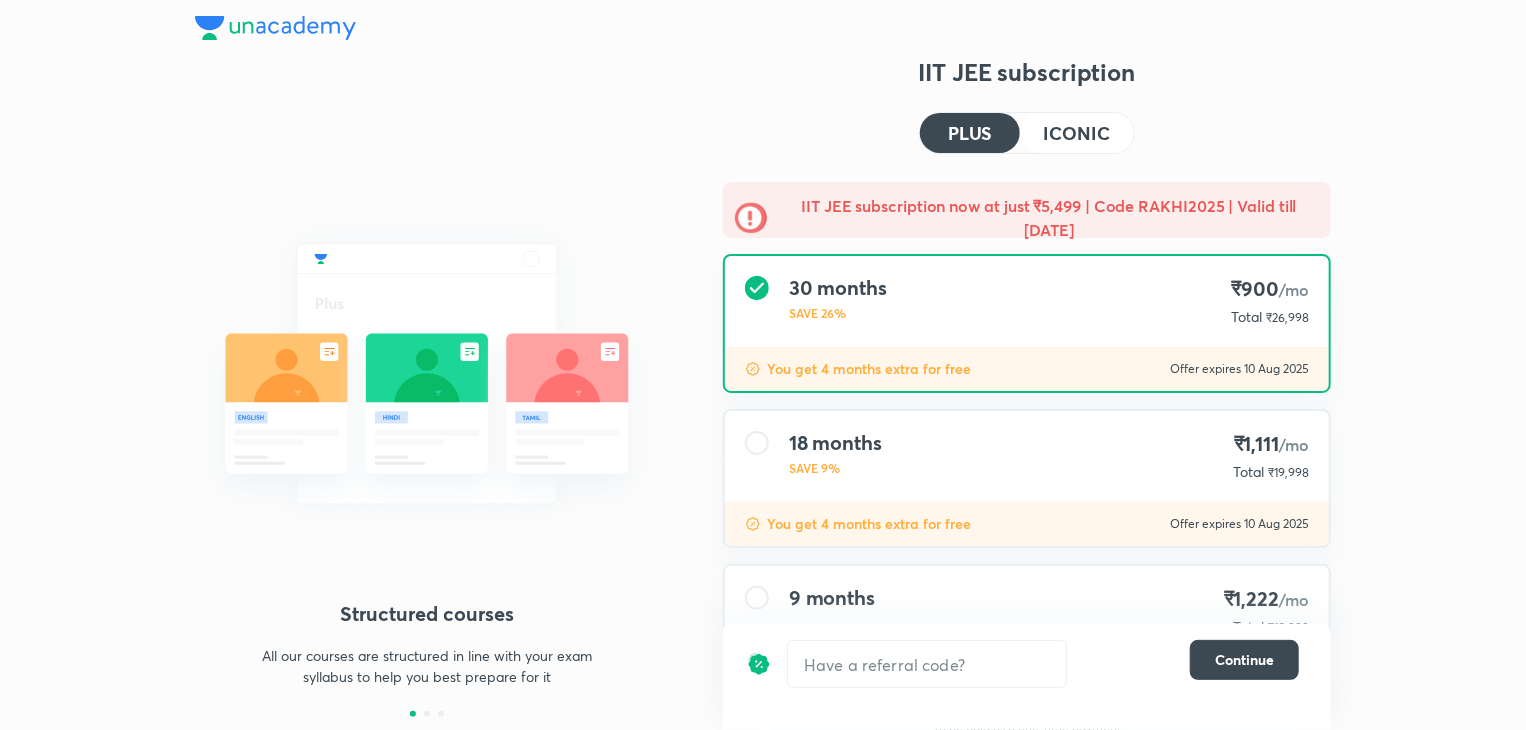 click on "9 months ₹1,222  /mo Total ₹10,998" at bounding box center (1027, 611) 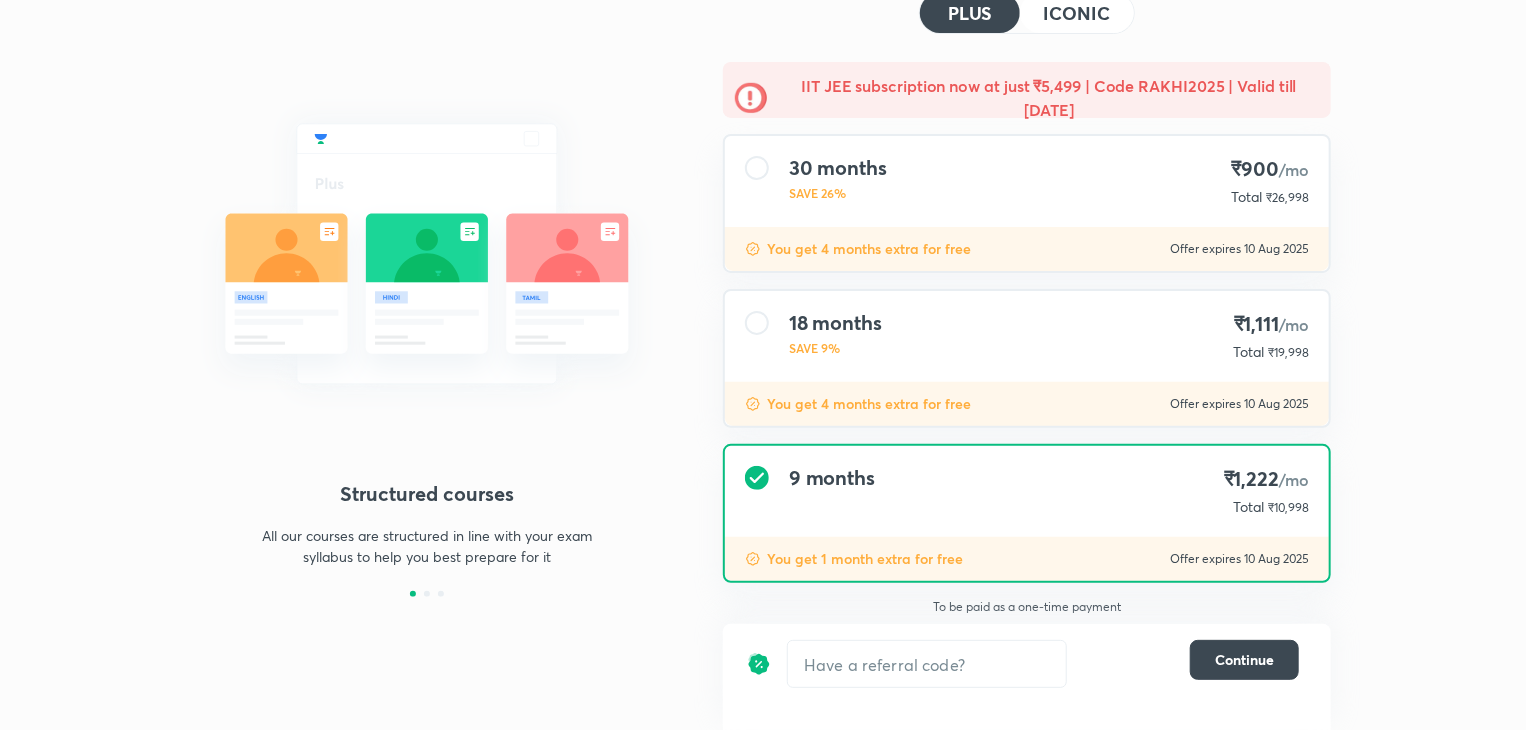 scroll, scrollTop: 120, scrollLeft: 0, axis: vertical 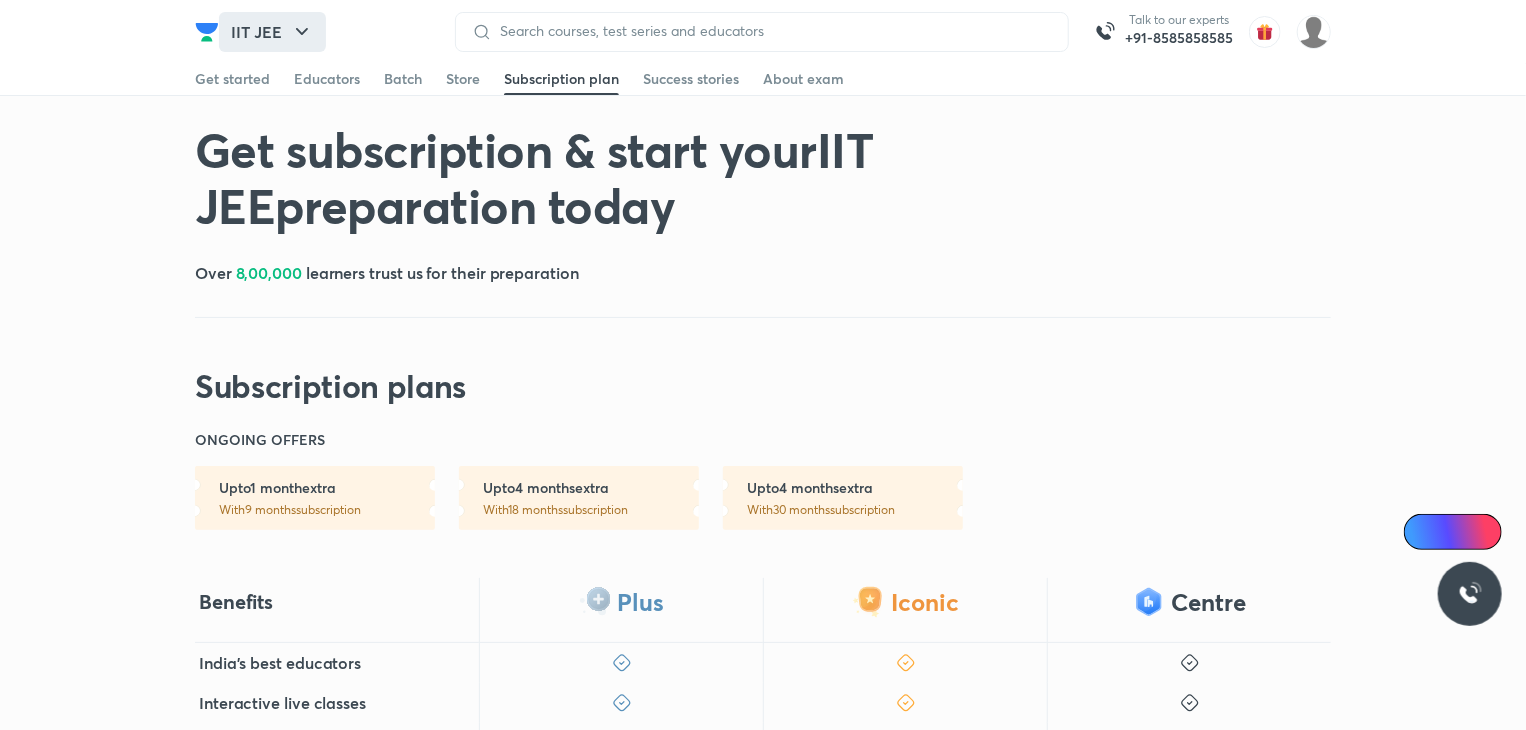 click on "IIT JEE" at bounding box center (272, 32) 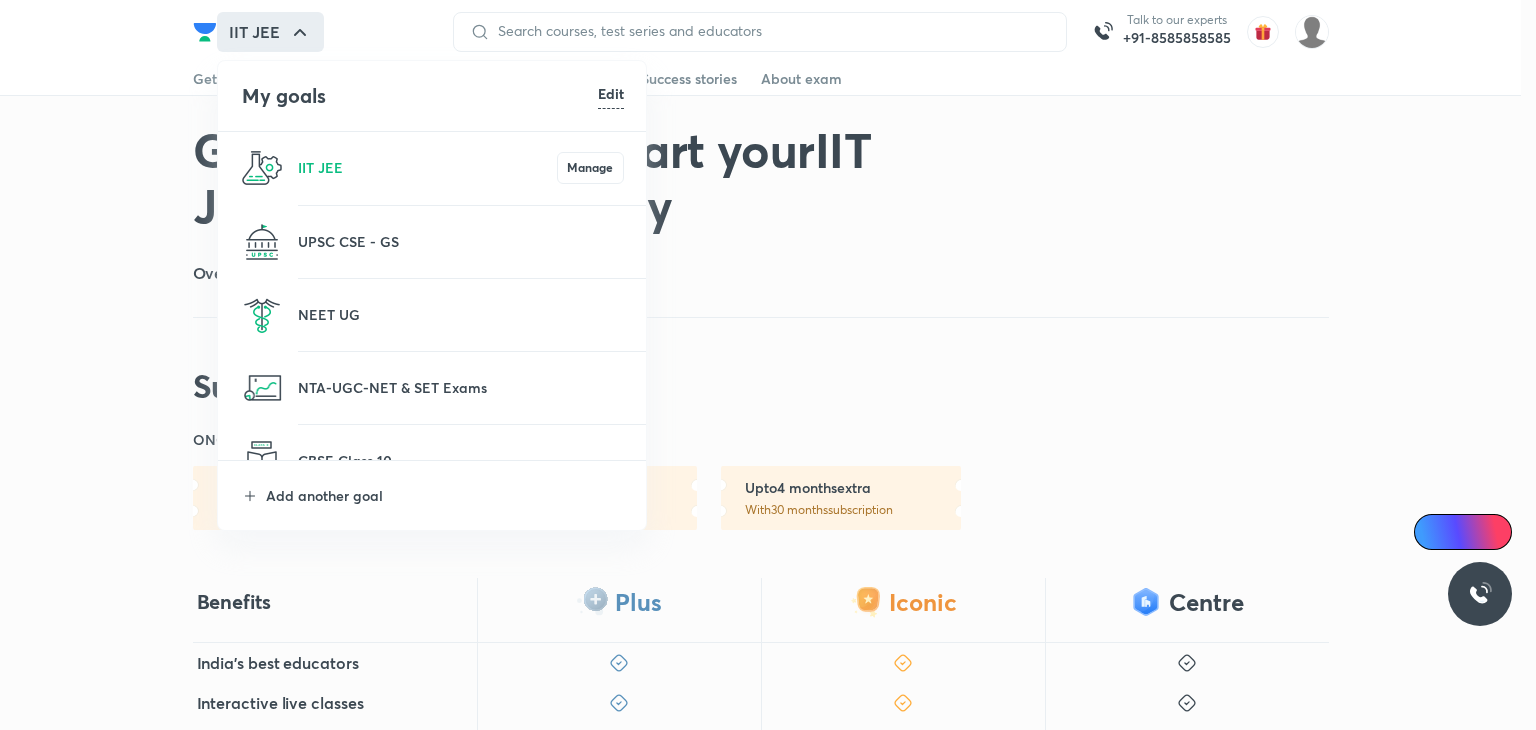 click on "NEET UG" at bounding box center [433, 315] 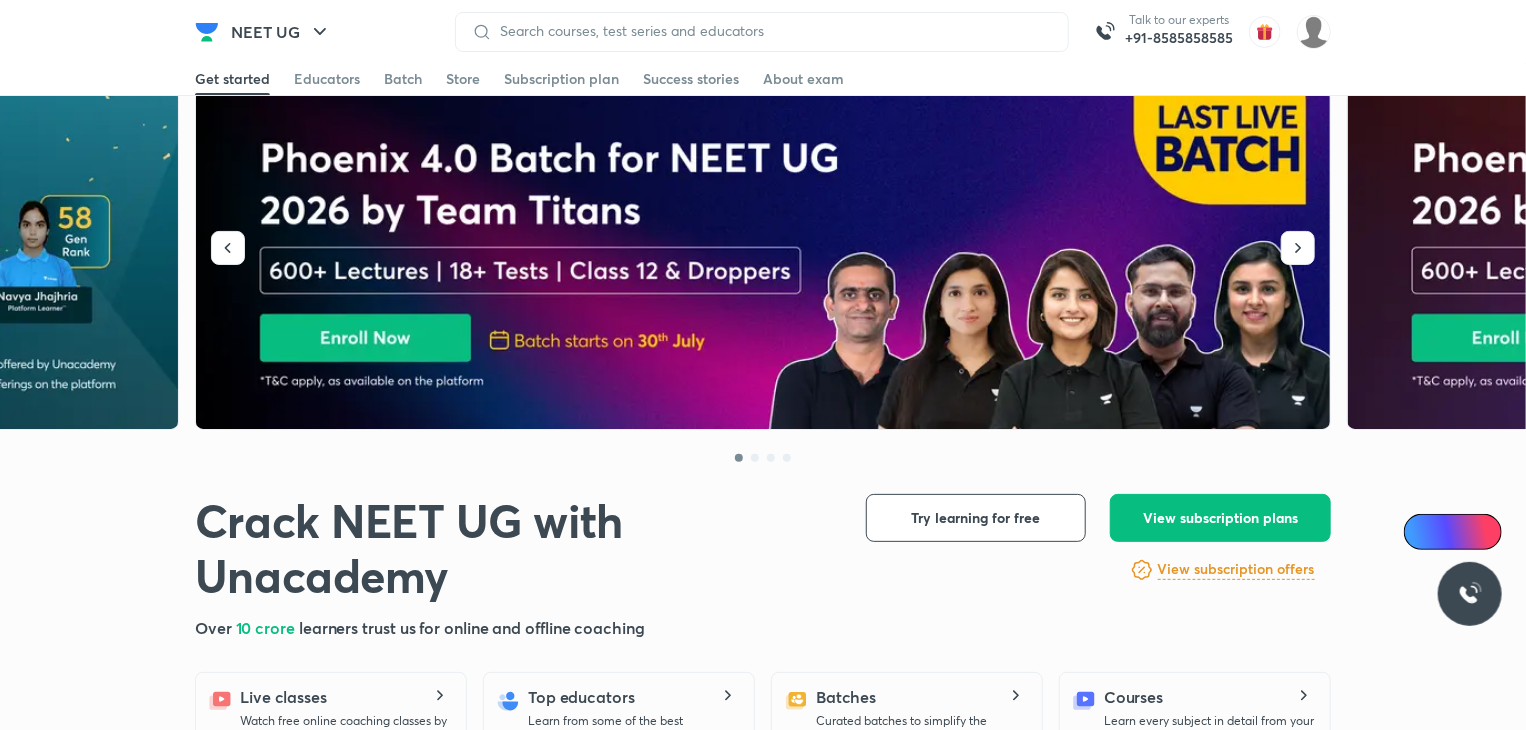 scroll, scrollTop: 0, scrollLeft: 0, axis: both 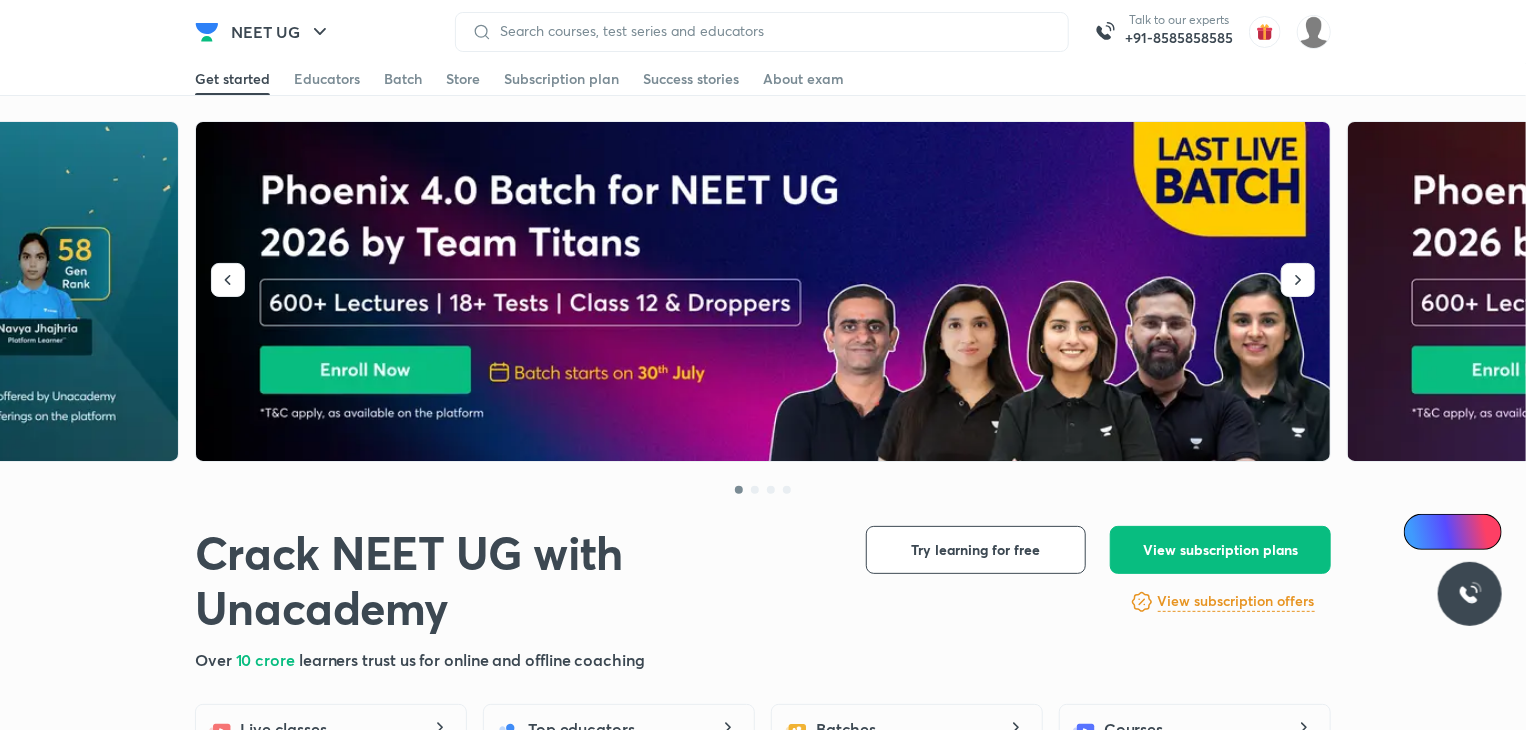click at bounding box center (764, 292) 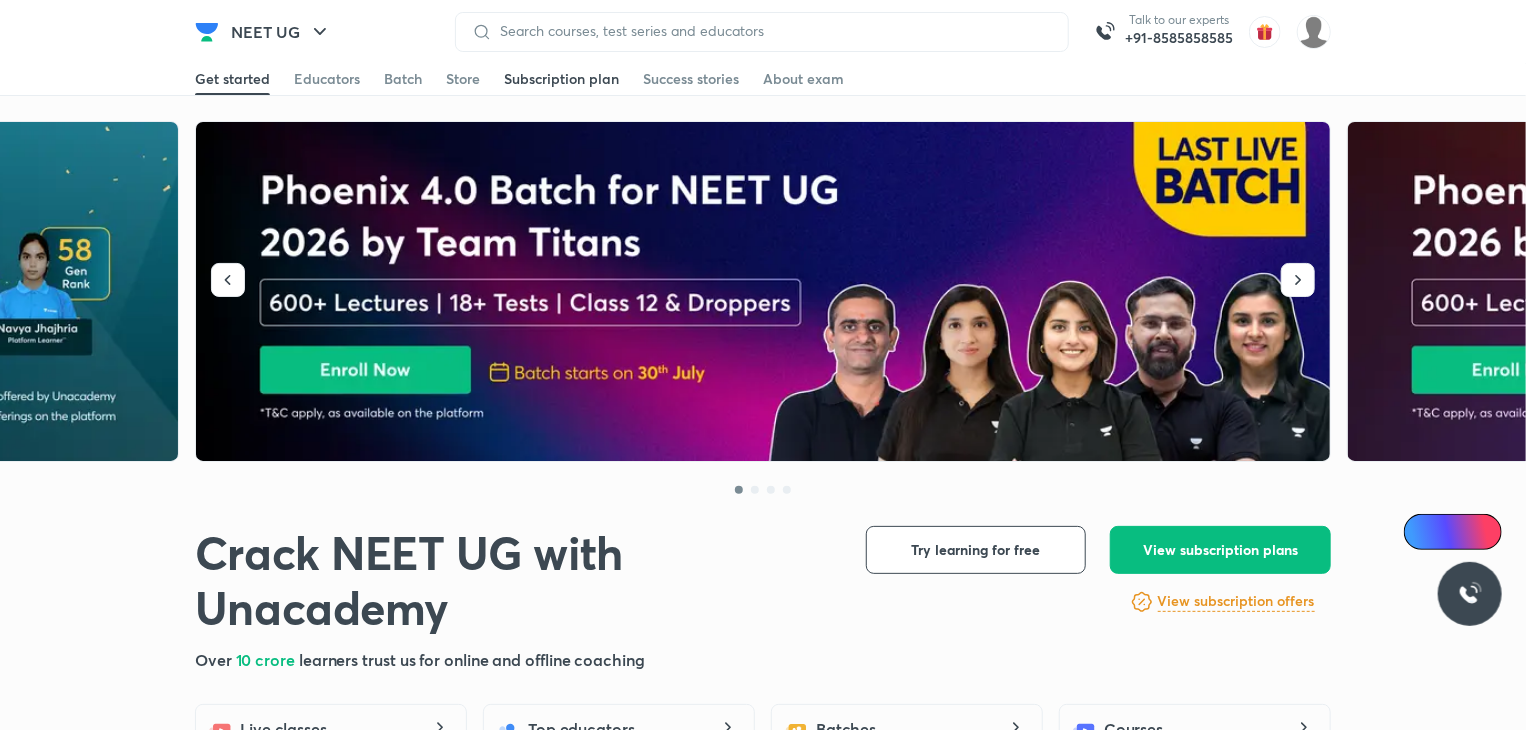 click on "Subscription plan" at bounding box center [561, 79] 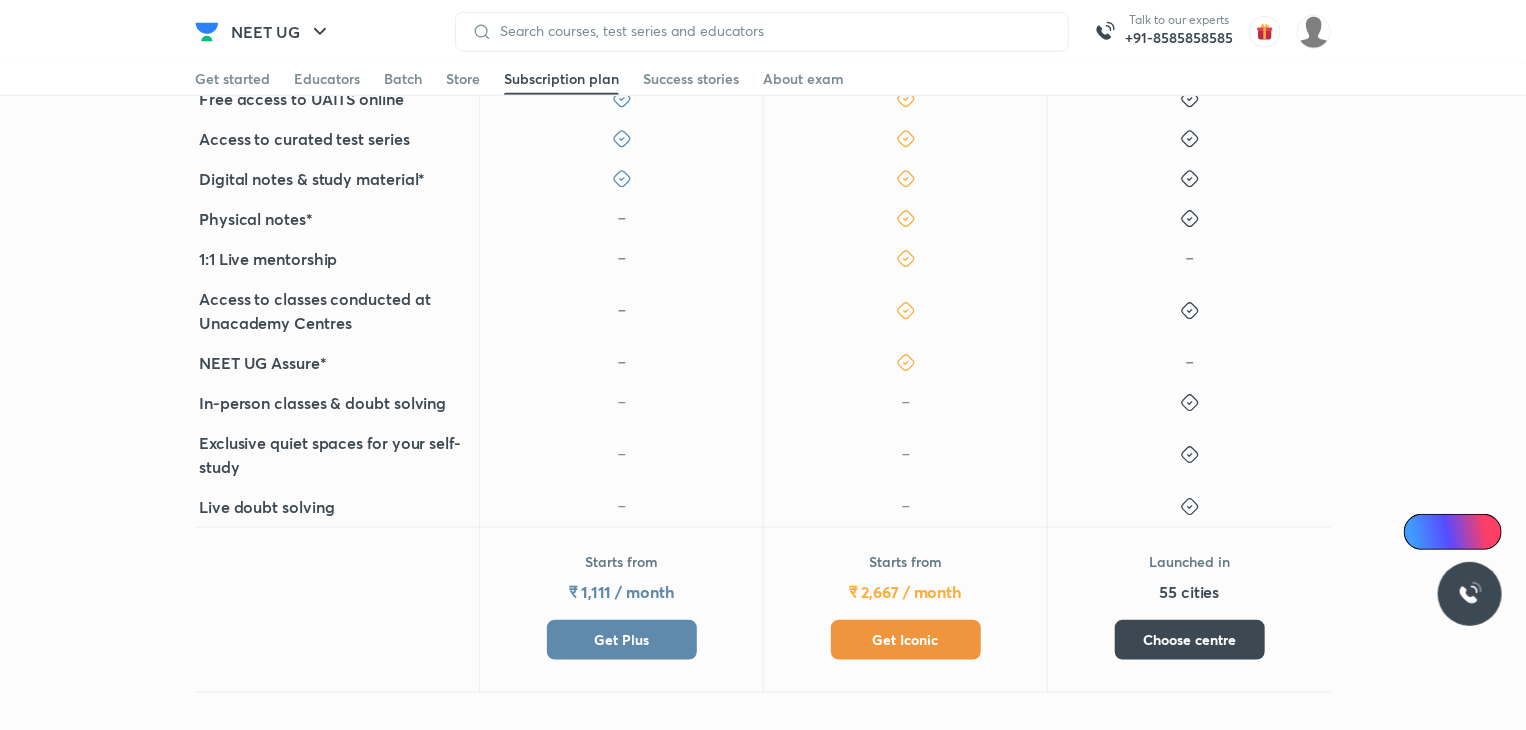 scroll, scrollTop: 860, scrollLeft: 0, axis: vertical 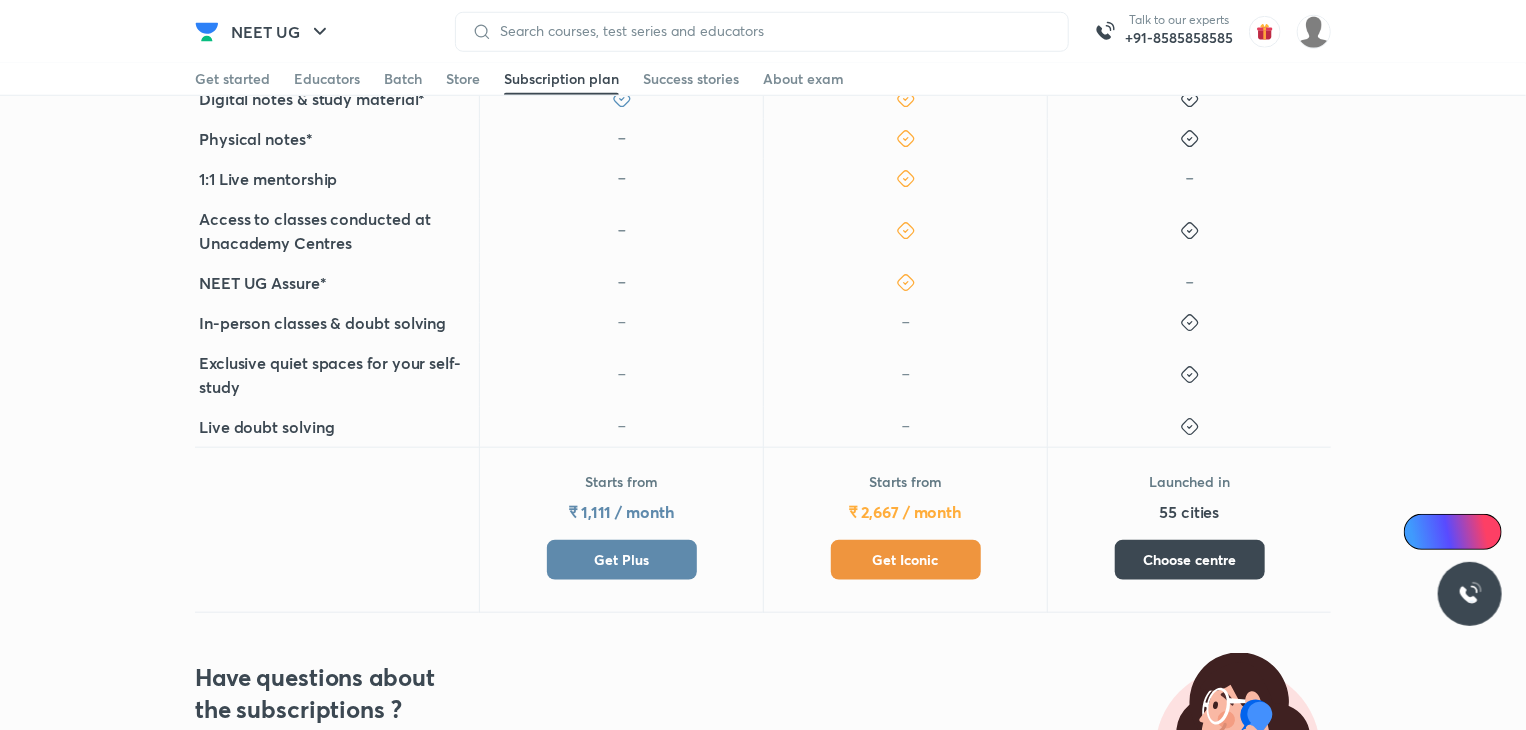 click on "Get Plus" at bounding box center (622, 560) 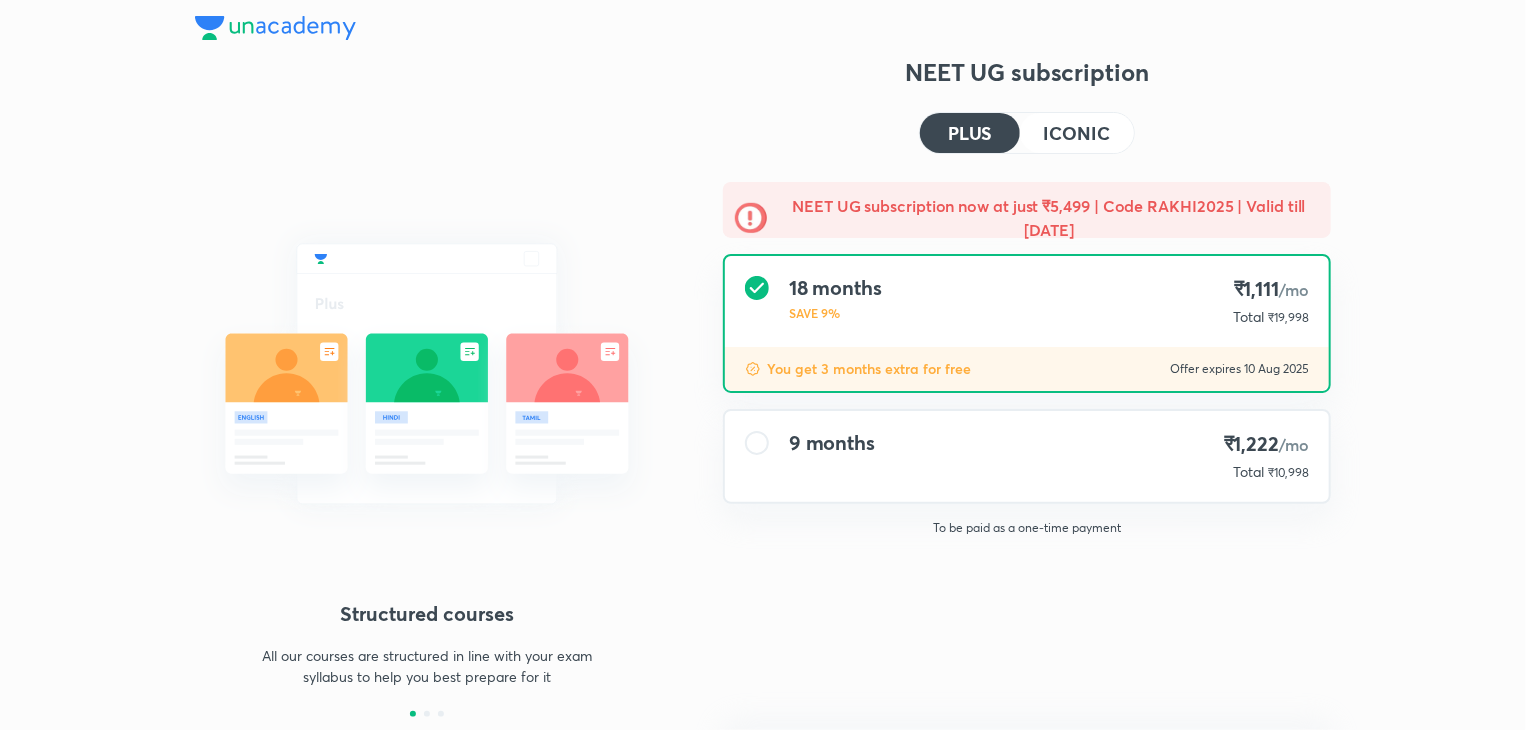 scroll, scrollTop: 0, scrollLeft: 0, axis: both 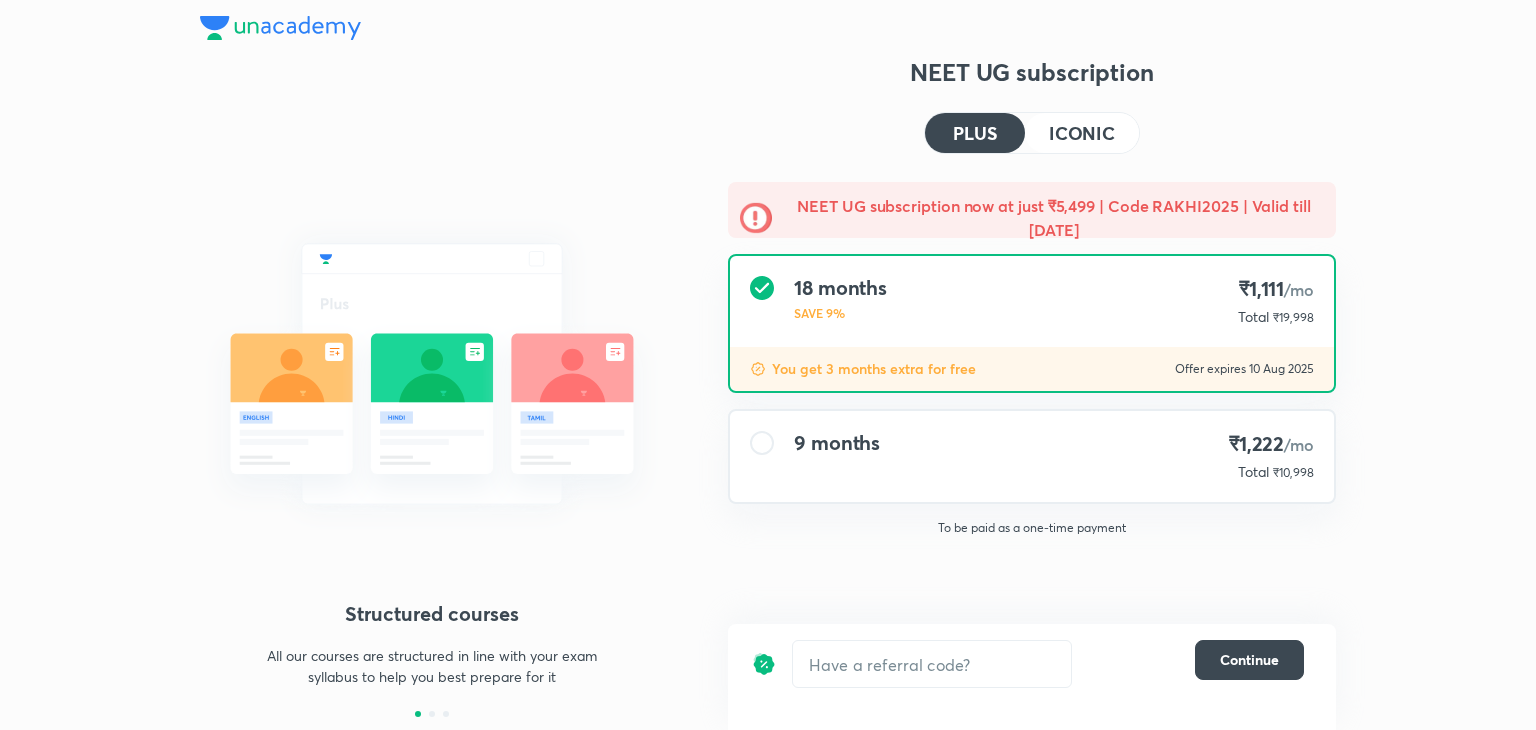 click on "9 months" at bounding box center (837, 443) 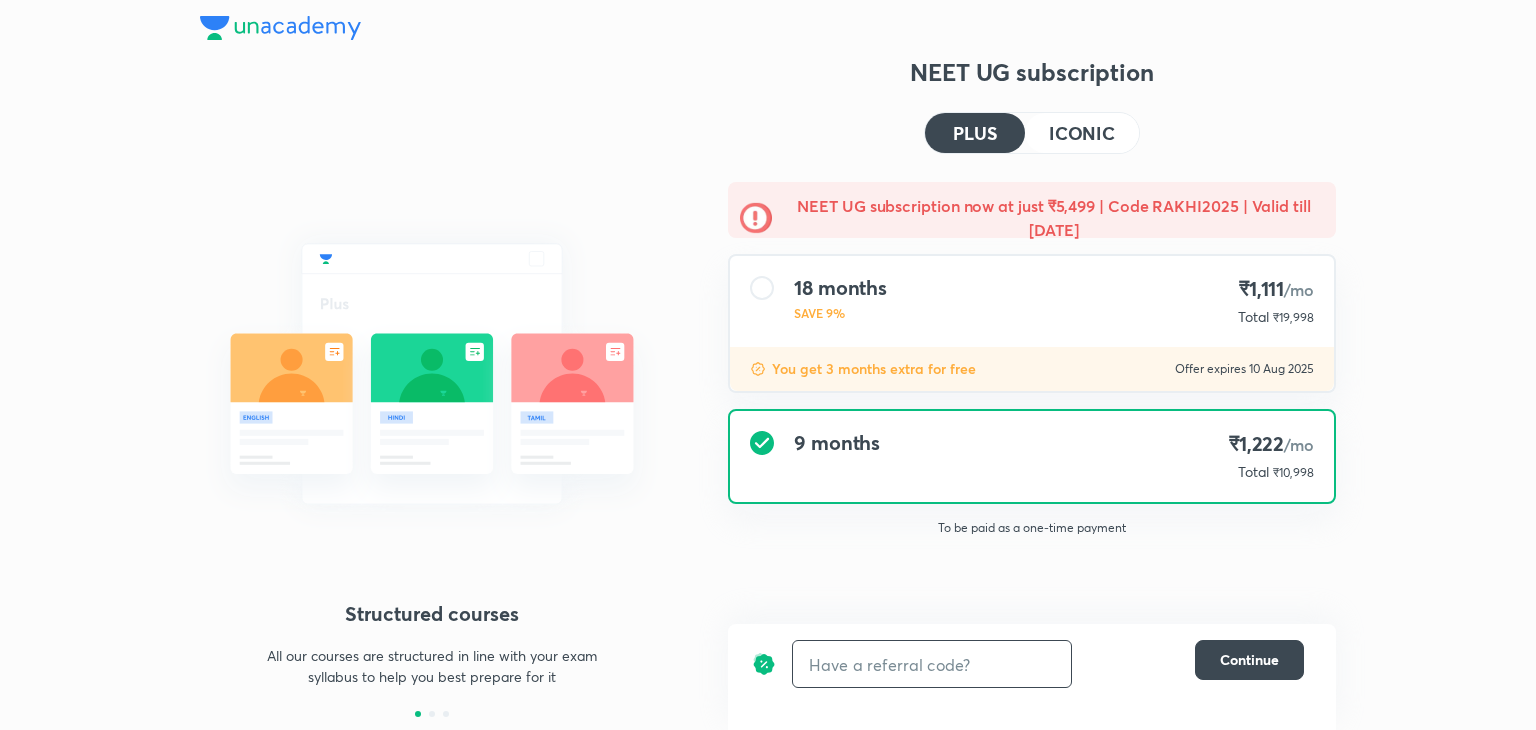 click at bounding box center (932, 664) 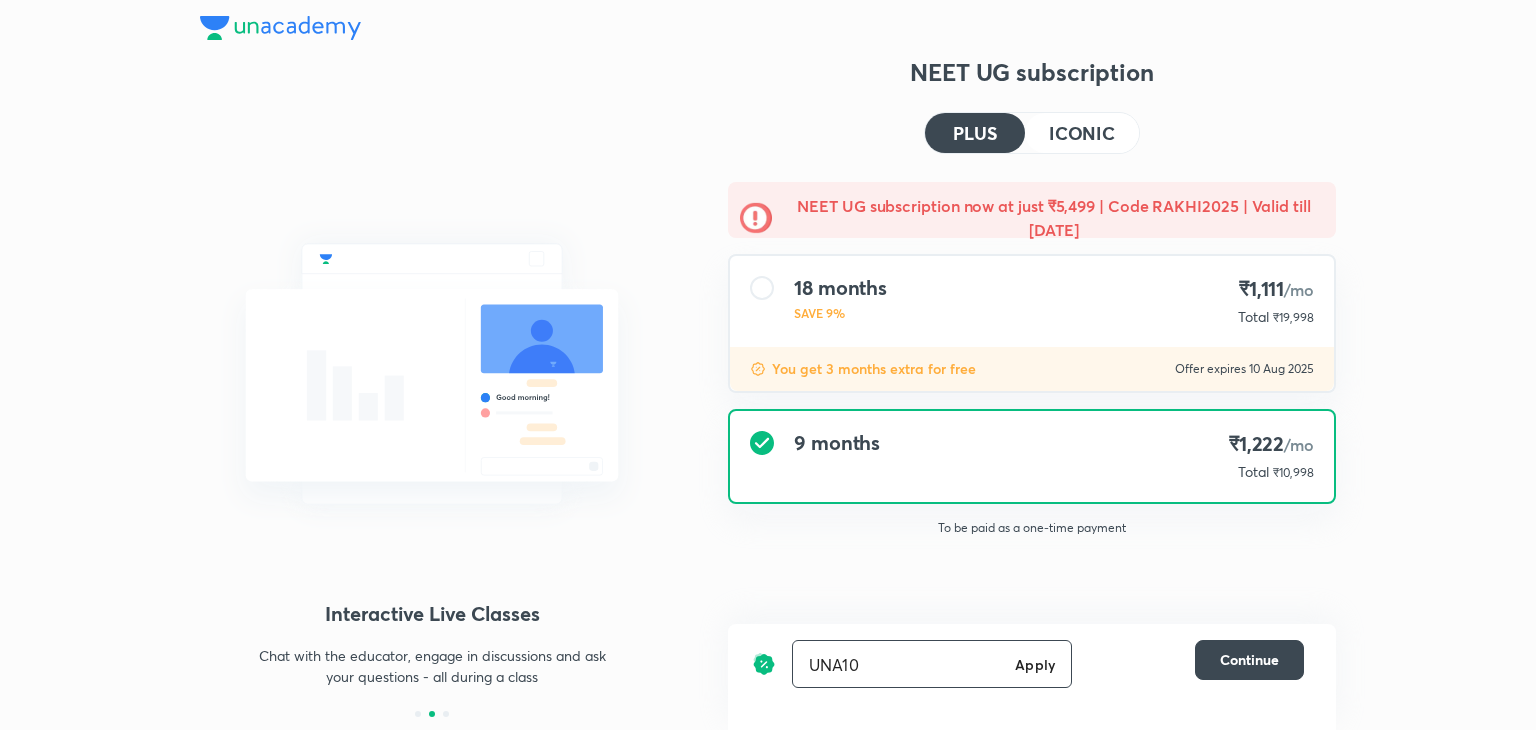 type on "UNA10" 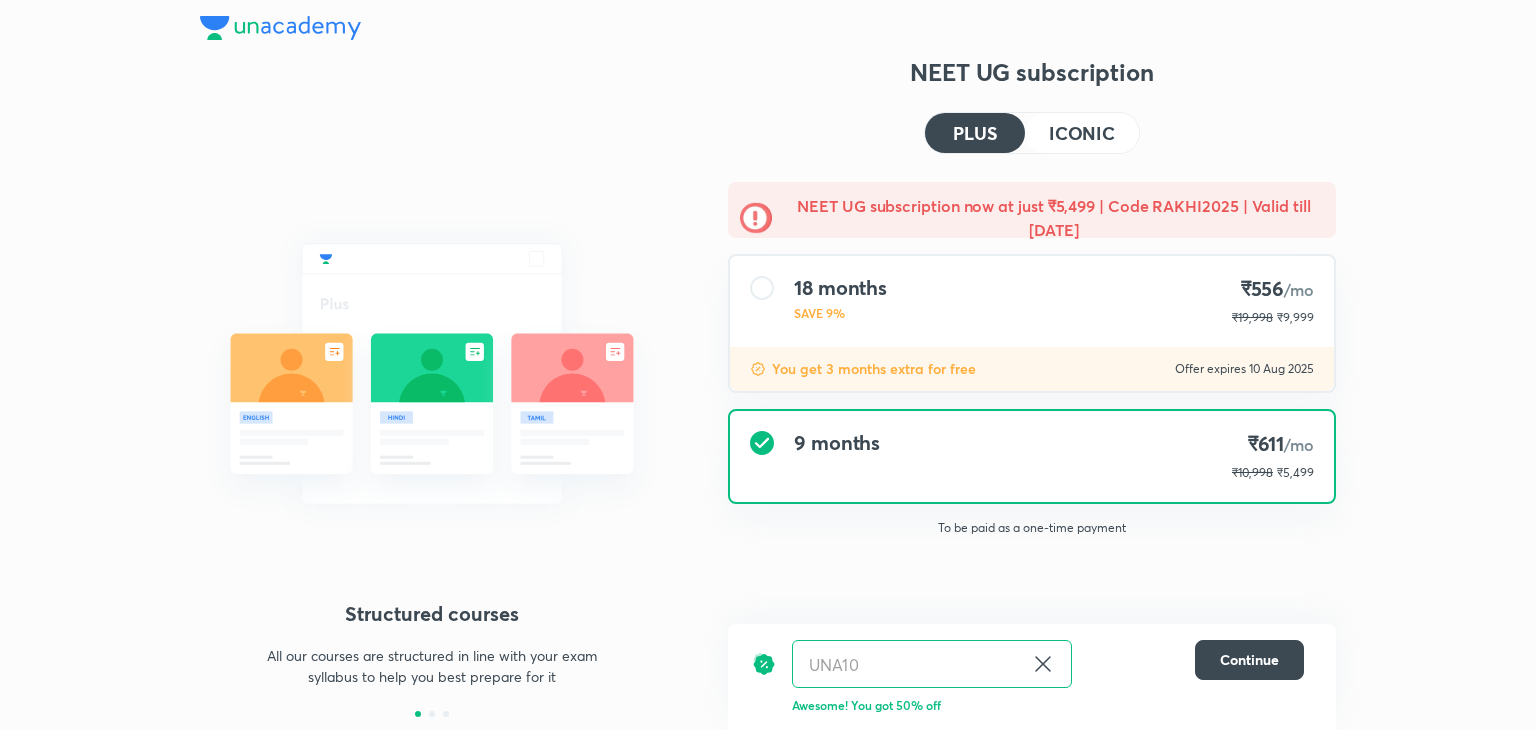 click on "ICONIC" at bounding box center [1082, 133] 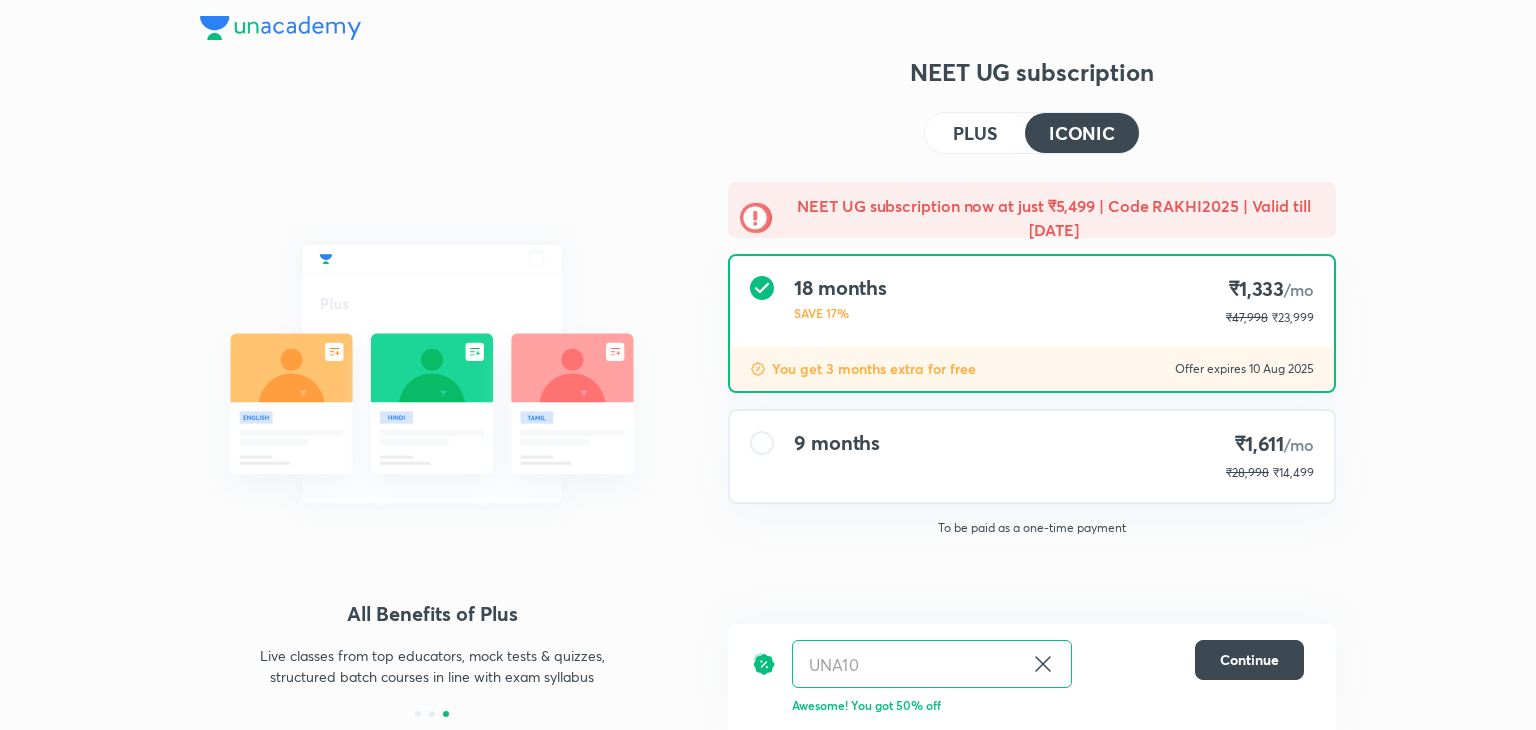 click on "9 months ₹1,611  /mo ₹28,998 ₹14,499" at bounding box center [1032, 456] 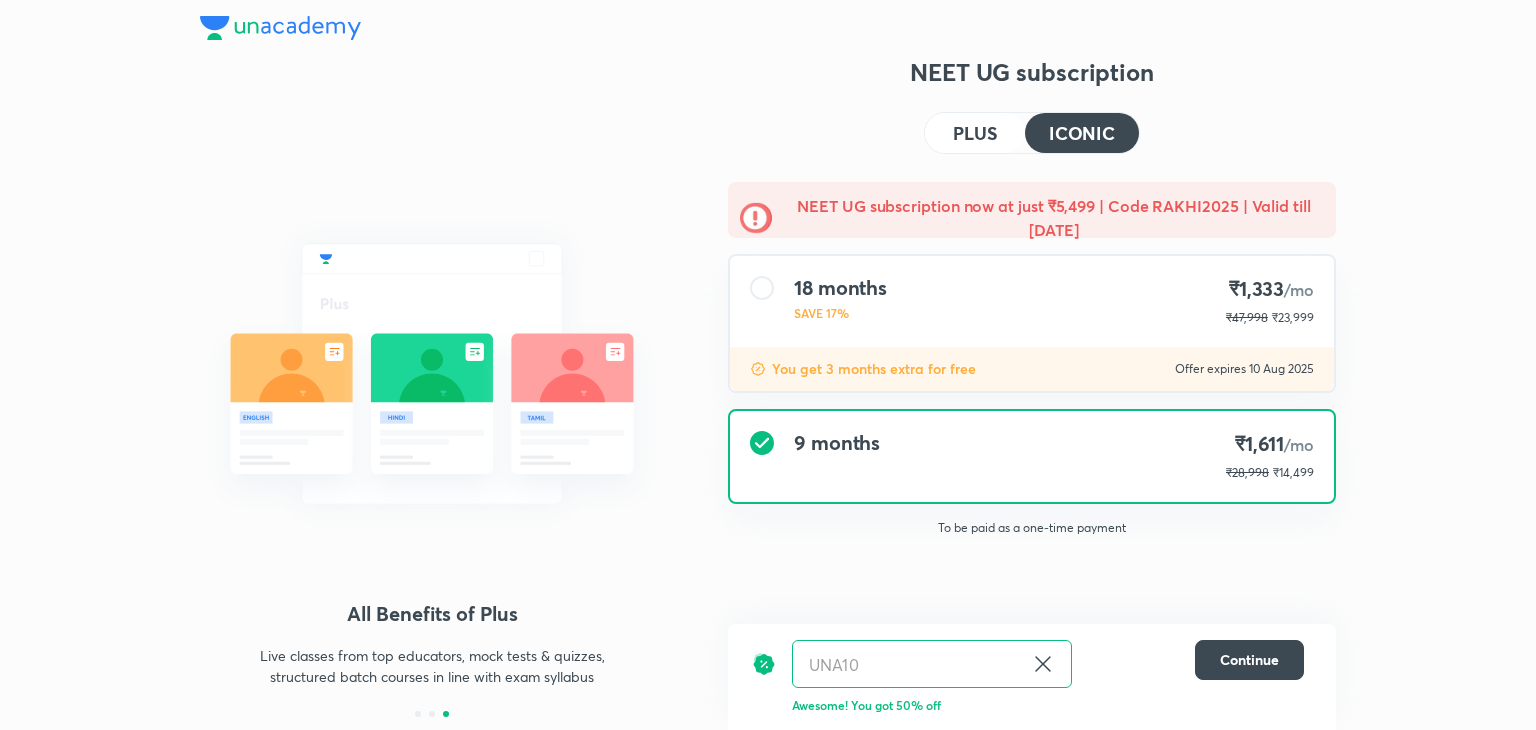 click on "18 months SAVE 17% ₹1,333  /mo ₹47,998 ₹23,999" at bounding box center [1032, 301] 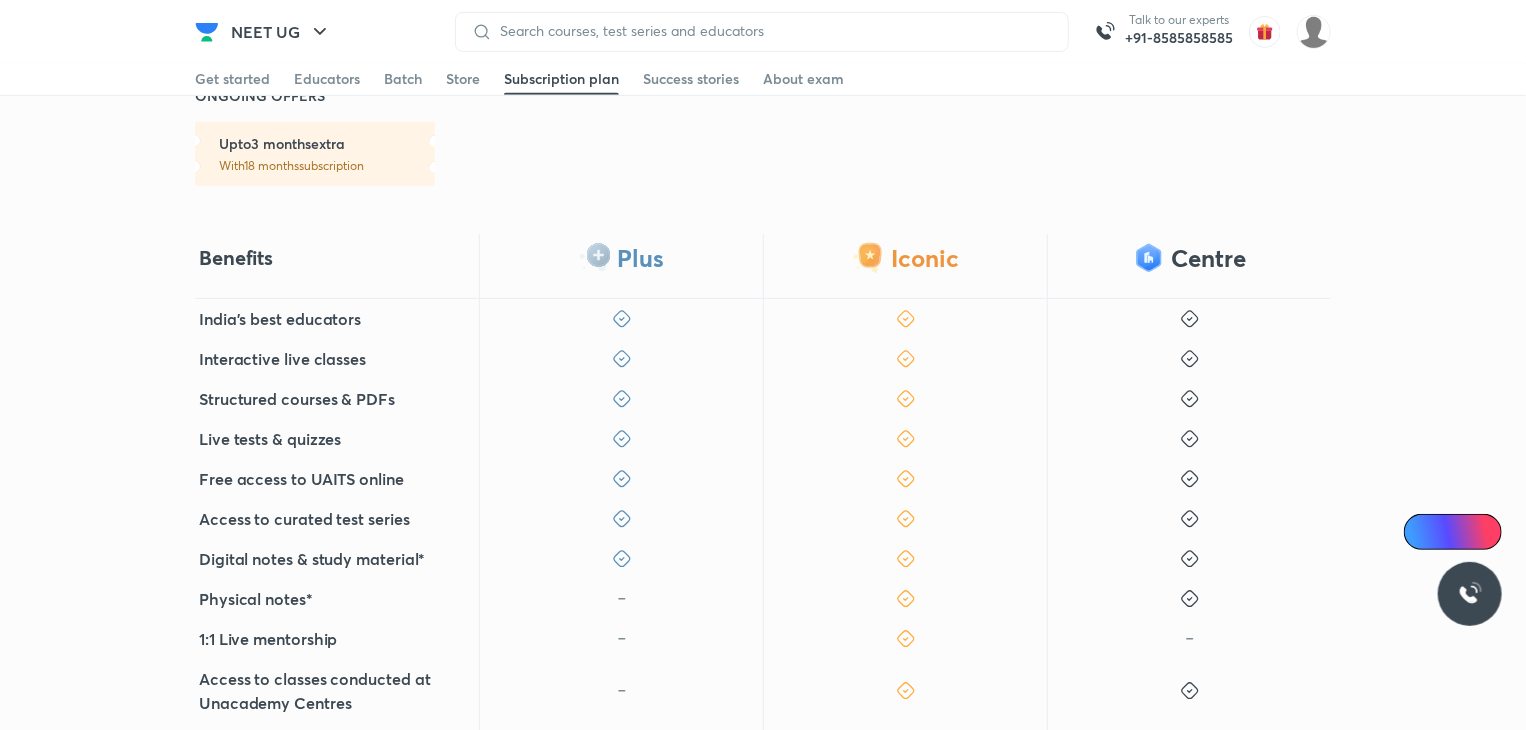 scroll, scrollTop: 403, scrollLeft: 0, axis: vertical 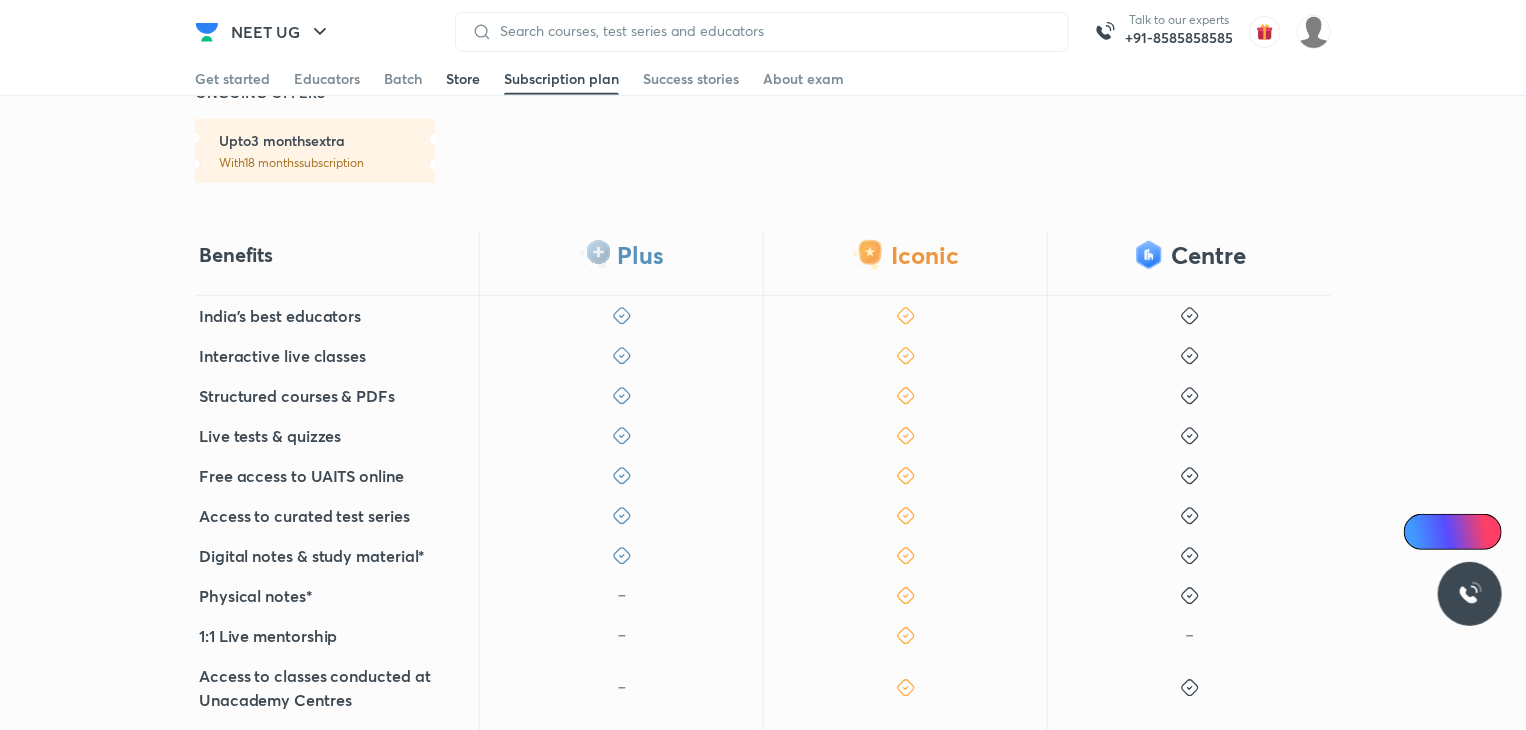 click on "Store" at bounding box center (463, 79) 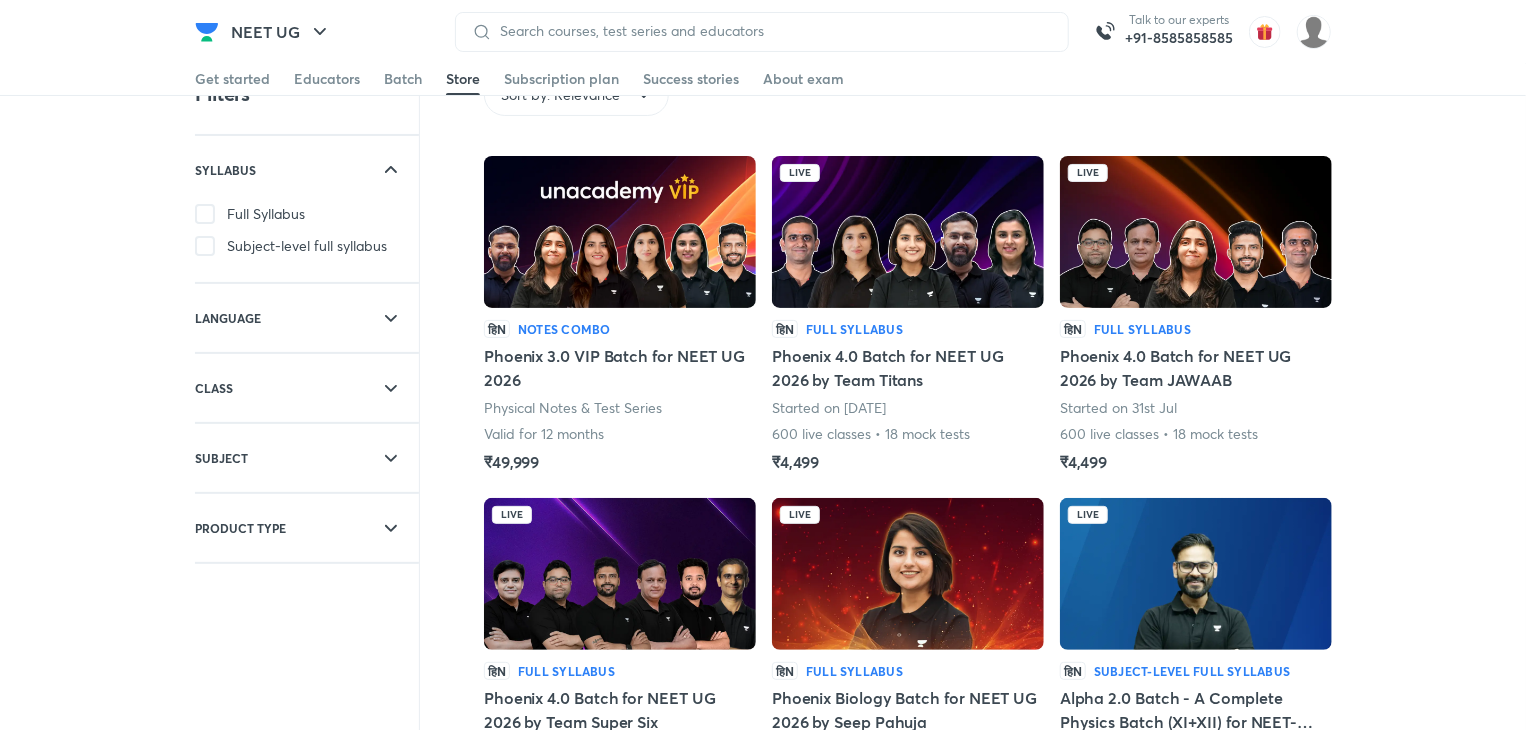 scroll, scrollTop: 72, scrollLeft: 0, axis: vertical 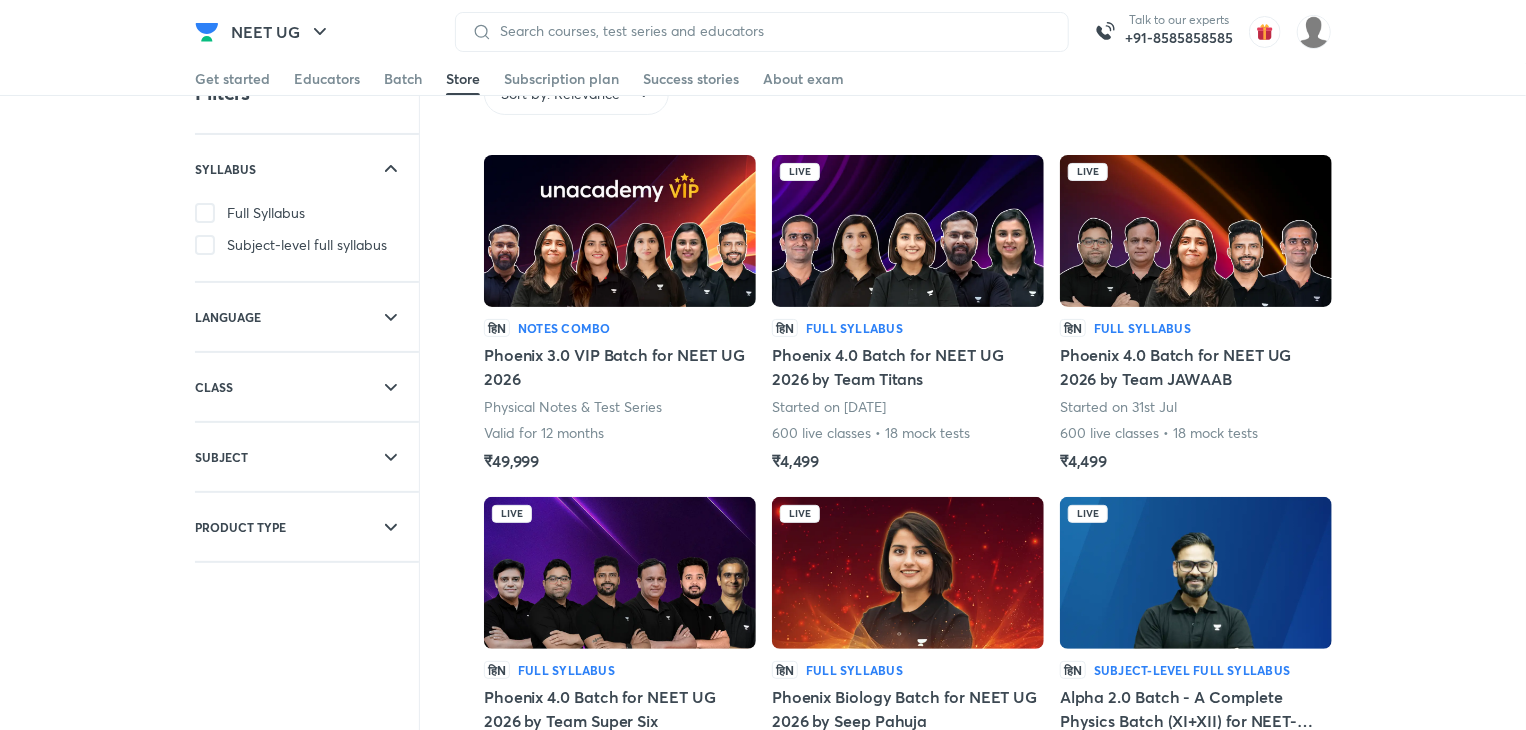 click on "हिN Notes Combo Phoenix 3.0 VIP Batch for NEET UG 2026 Physical Notes & Test Series Valid for 12 months ₹49,999" at bounding box center [620, 396] 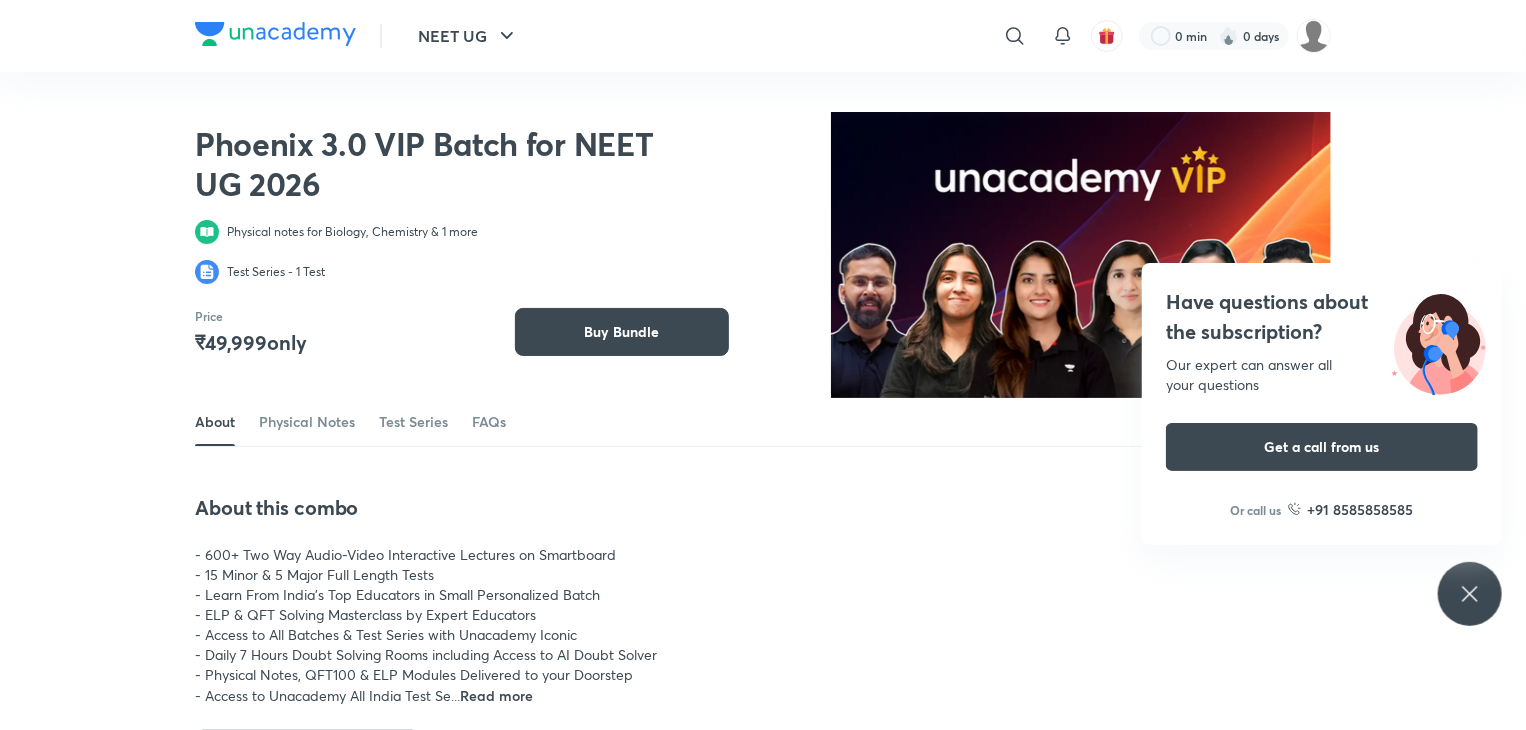 click on "Have questions about the subscription? Our expert can answer all your questions Get a call from us Or call us +91 8585858585" at bounding box center (1470, 594) 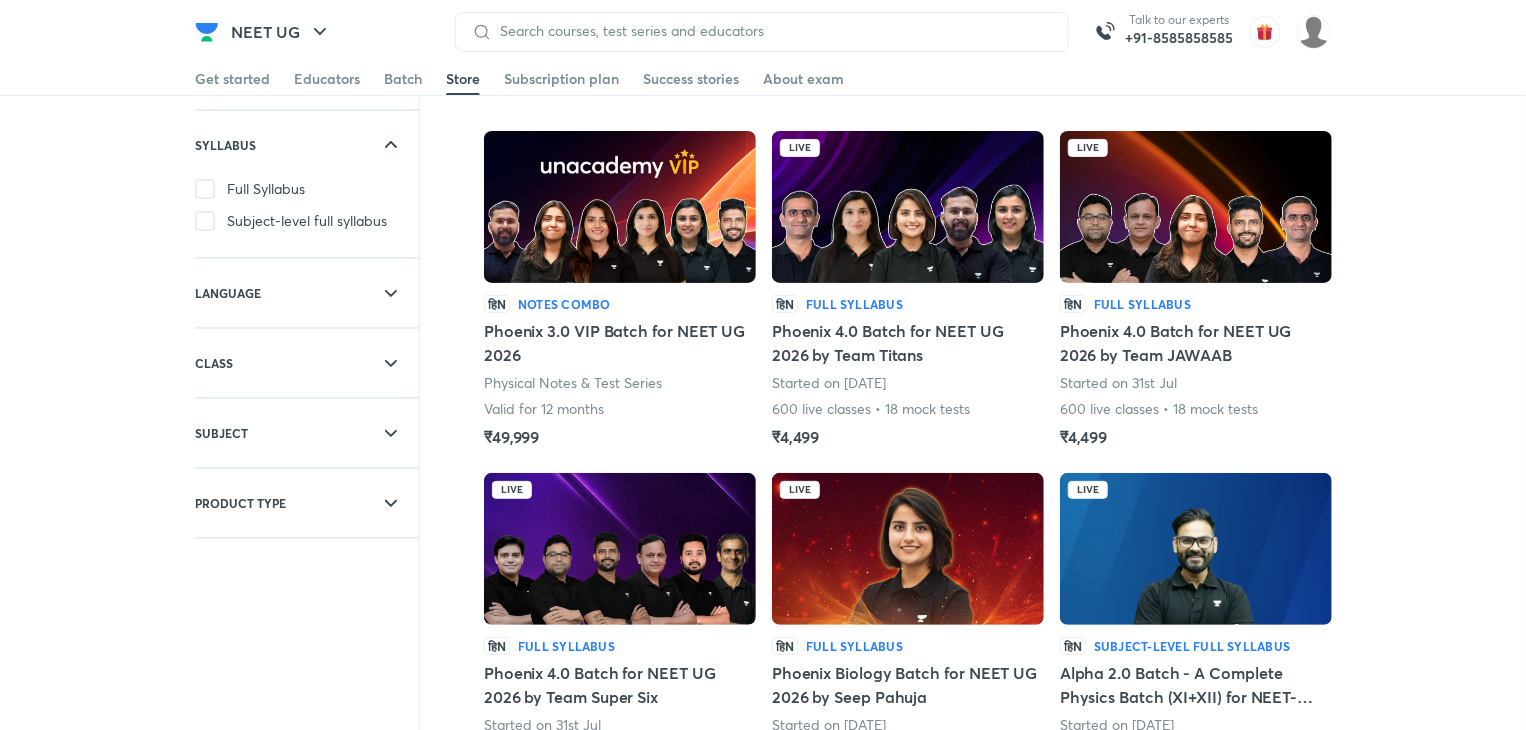 scroll, scrollTop: 99, scrollLeft: 0, axis: vertical 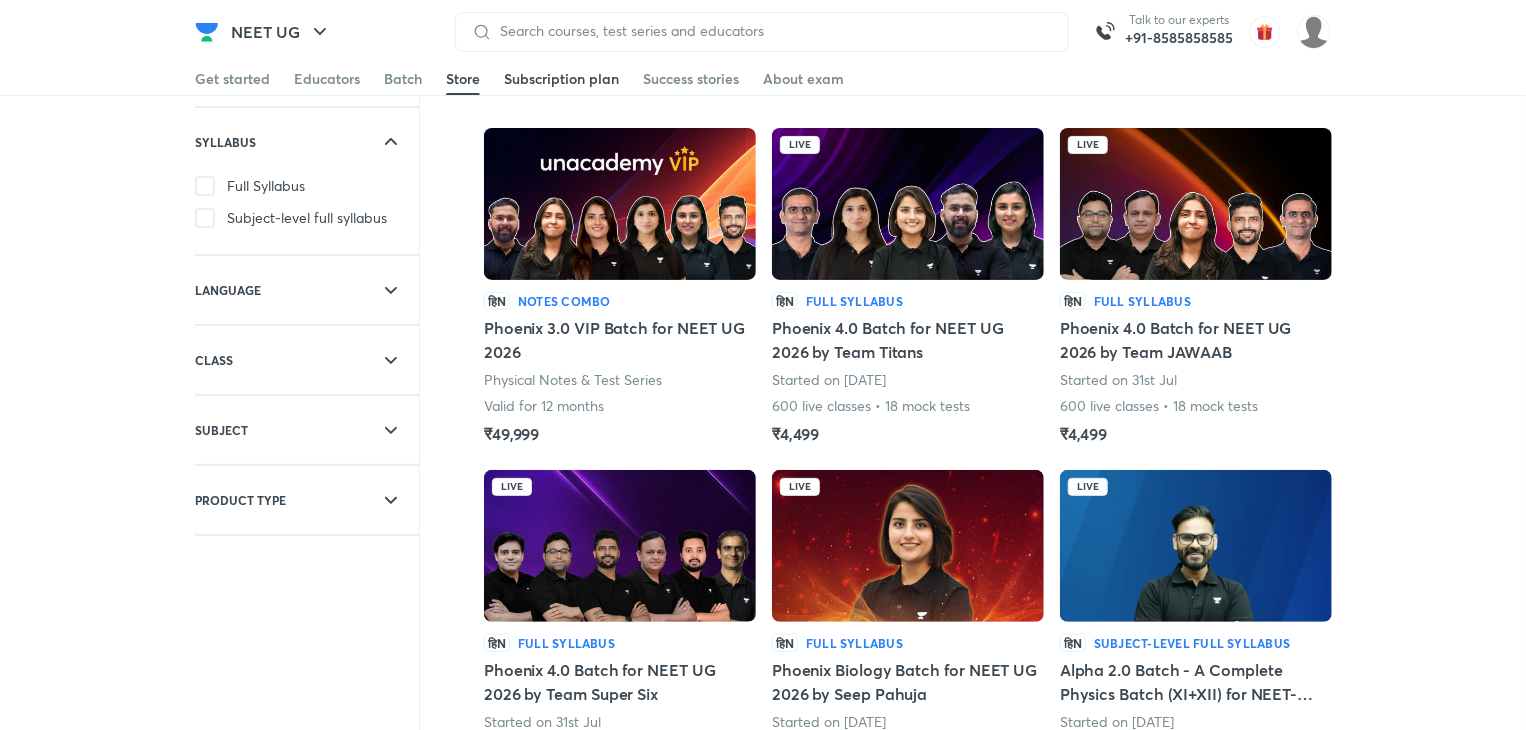 click on "Subscription plan" at bounding box center (561, 79) 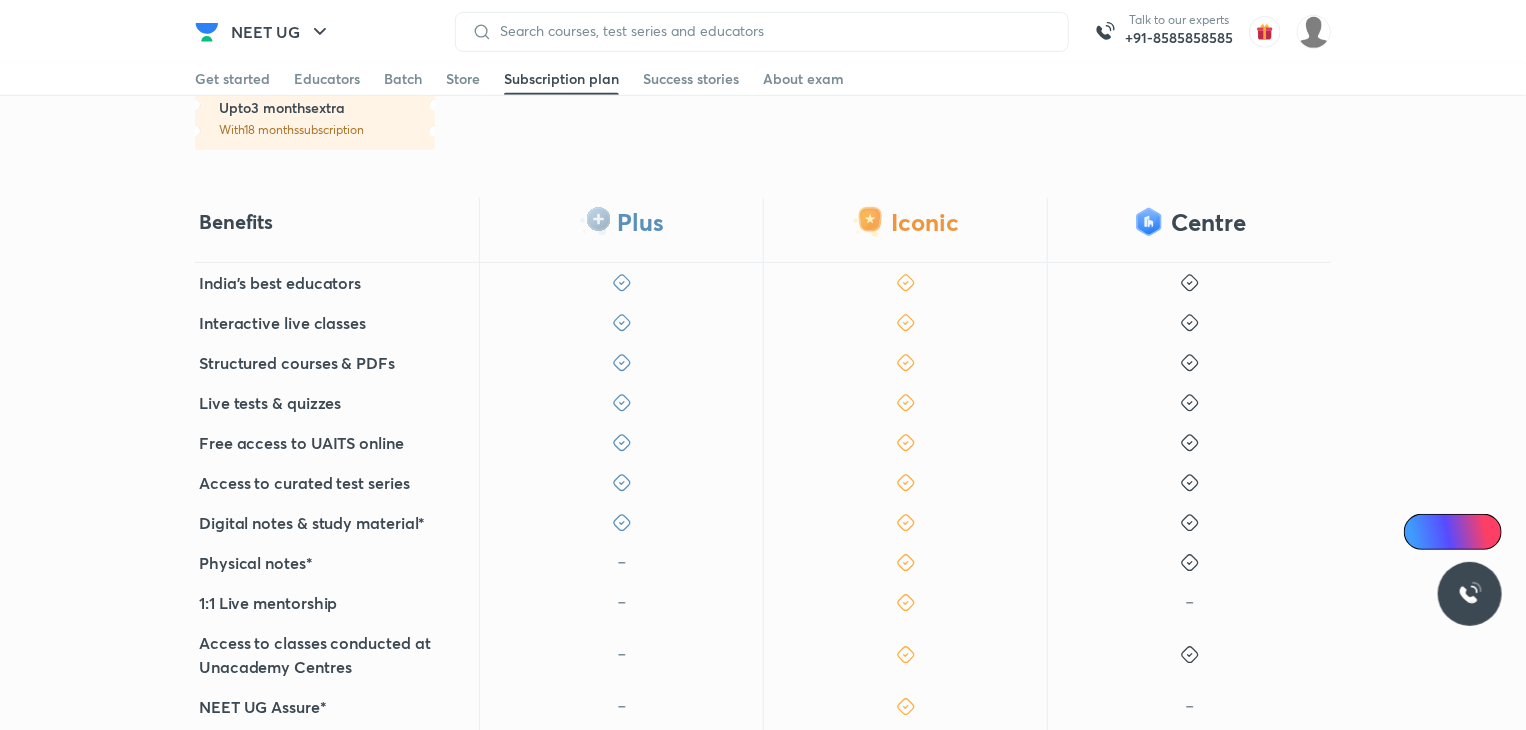 scroll, scrollTop: 432, scrollLeft: 0, axis: vertical 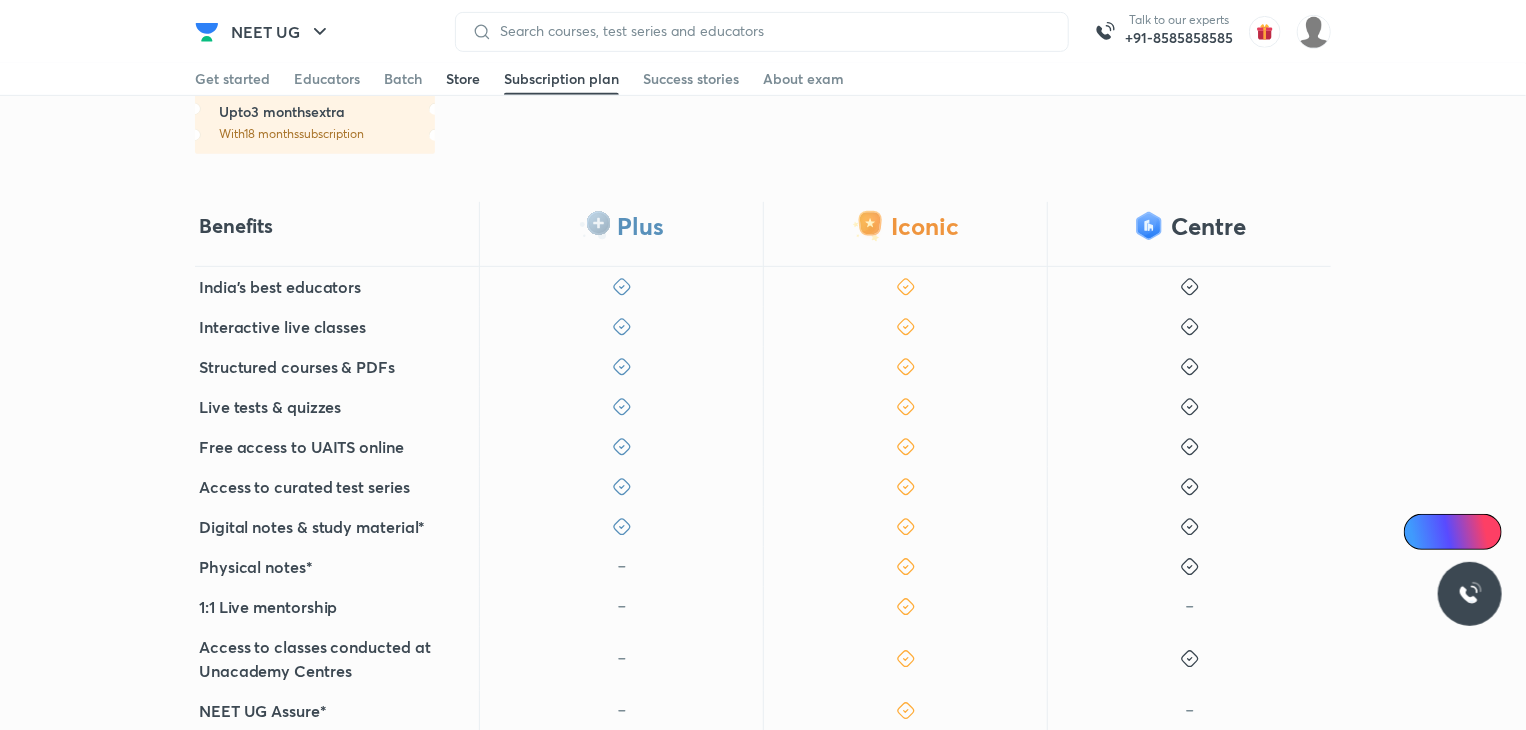 click on "Store" at bounding box center (463, 79) 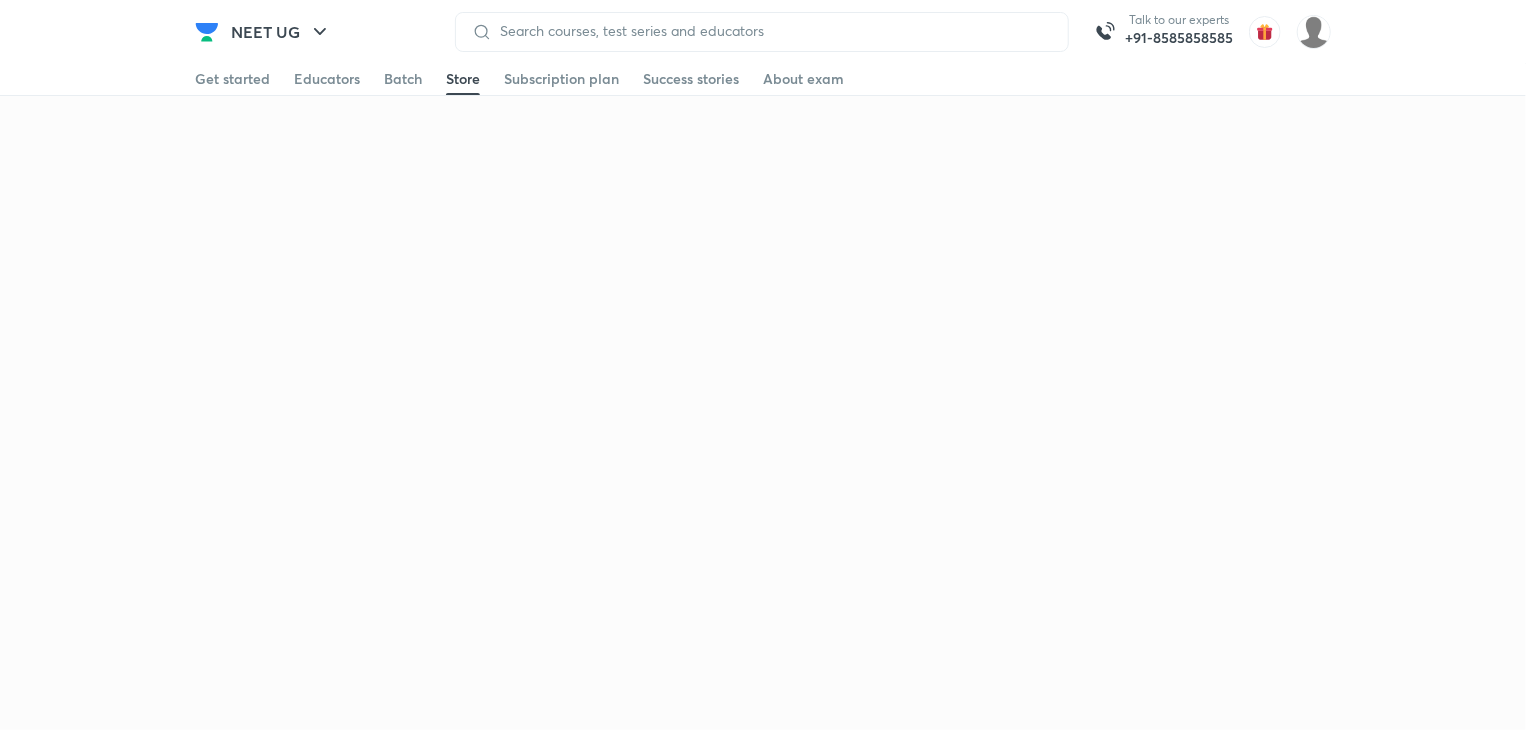 scroll, scrollTop: 0, scrollLeft: 0, axis: both 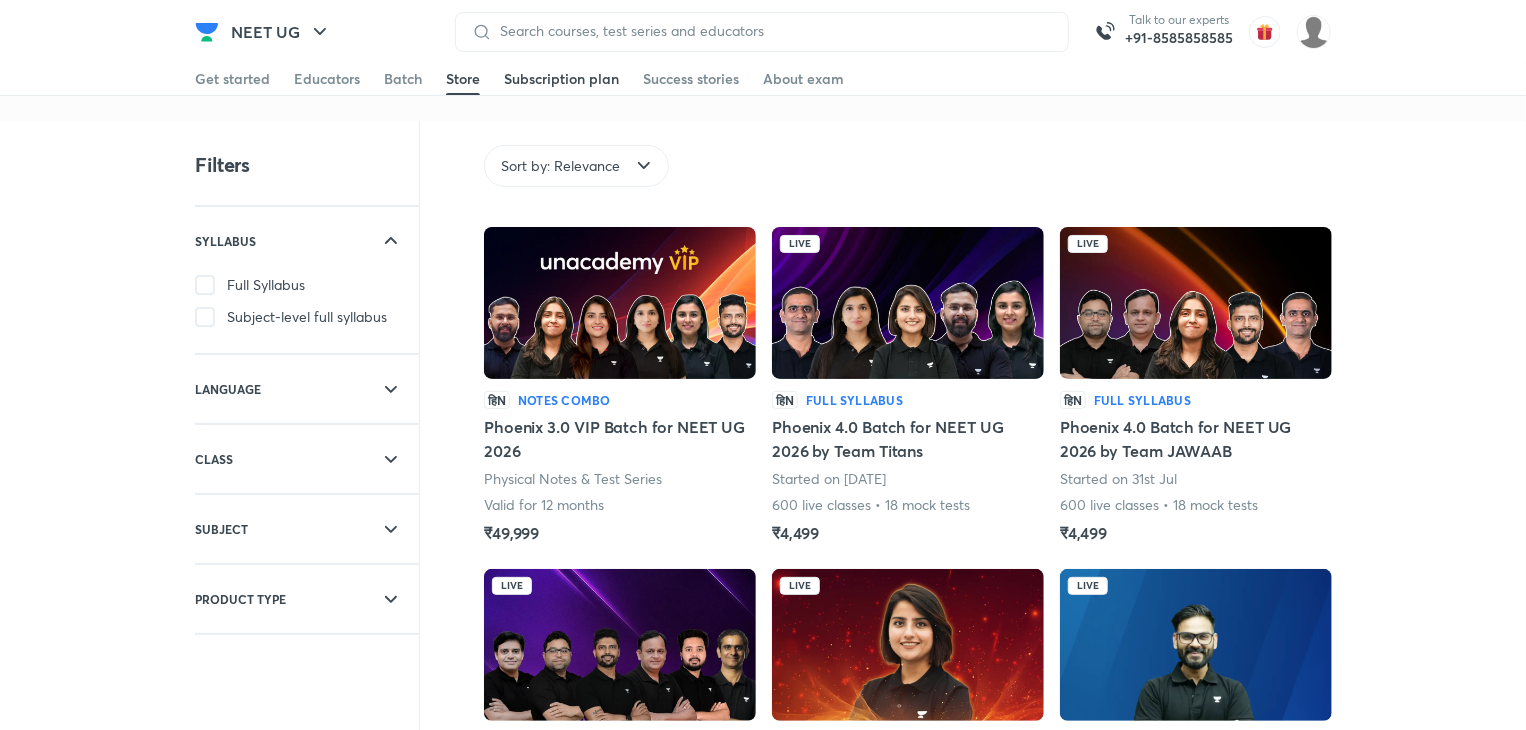 click on "Subscription plan" at bounding box center (561, 79) 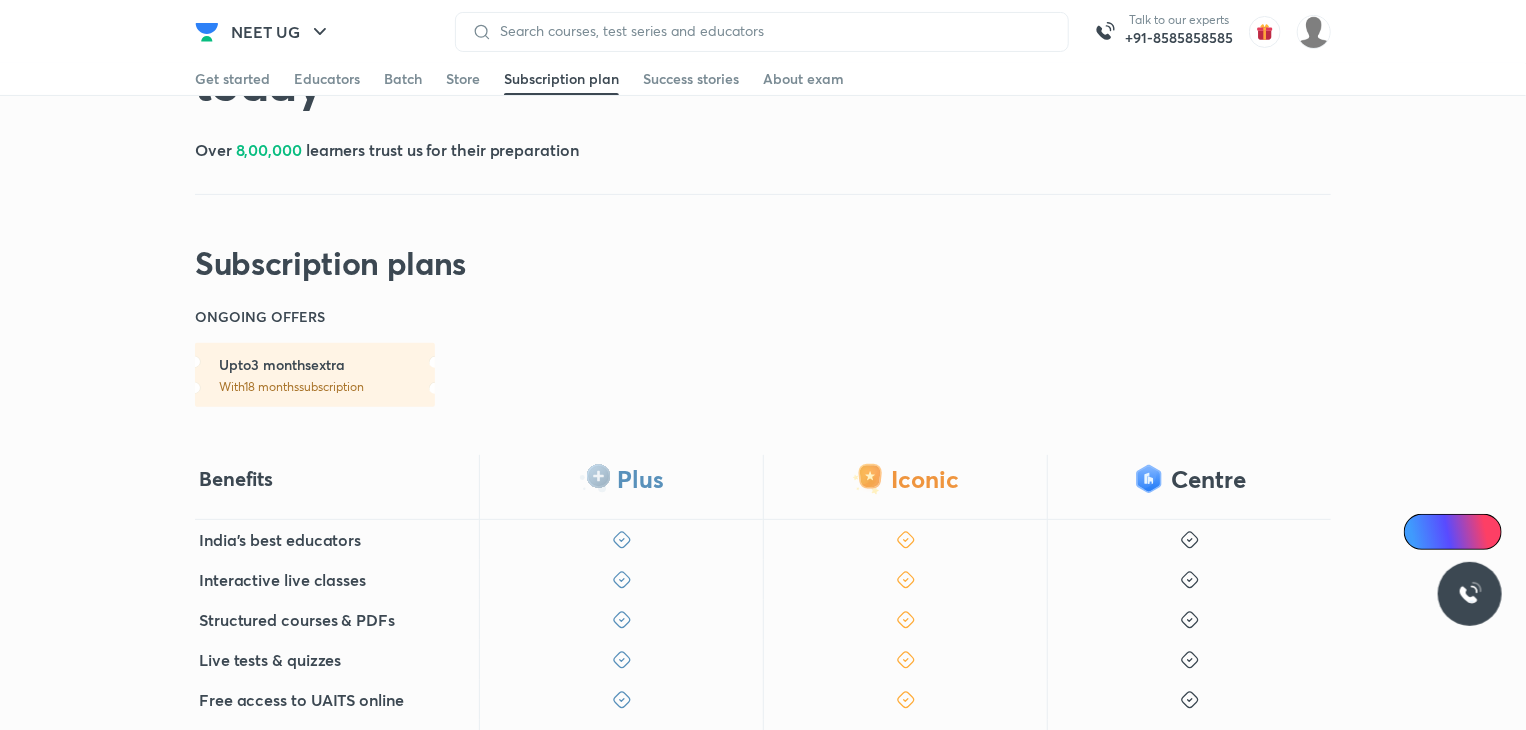 scroll, scrollTop: 180, scrollLeft: 0, axis: vertical 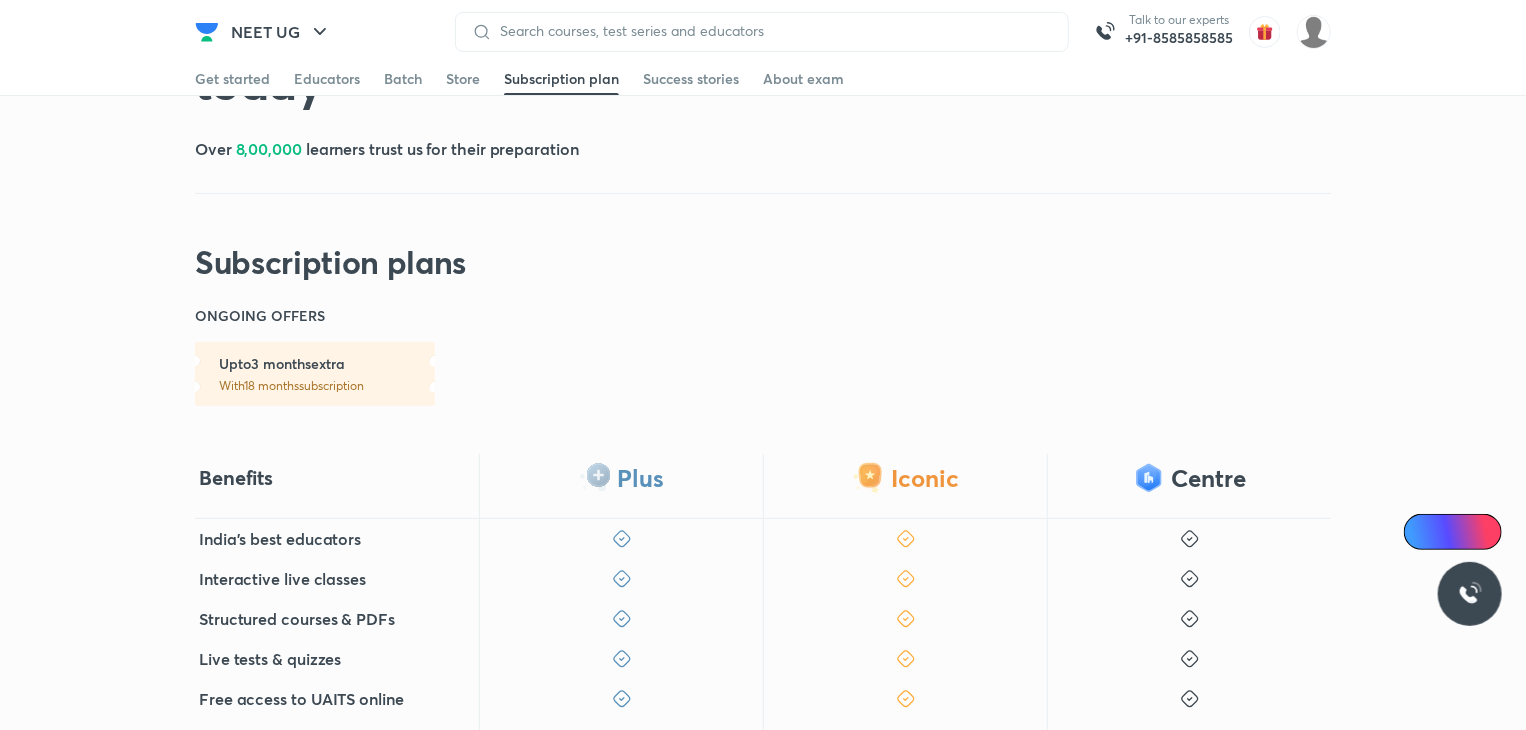 click on "Subscription plan" at bounding box center [561, 79] 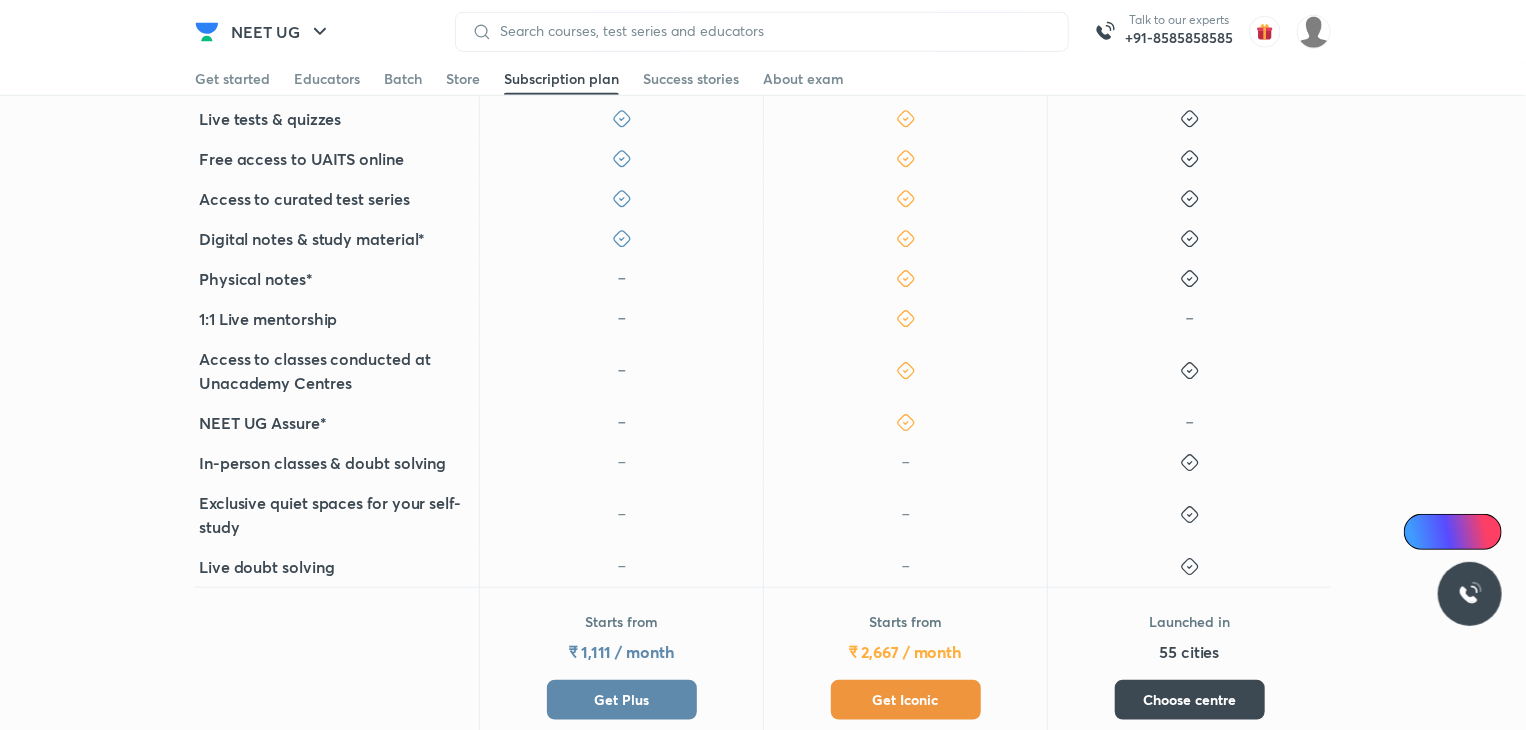 scroll, scrollTop: 726, scrollLeft: 0, axis: vertical 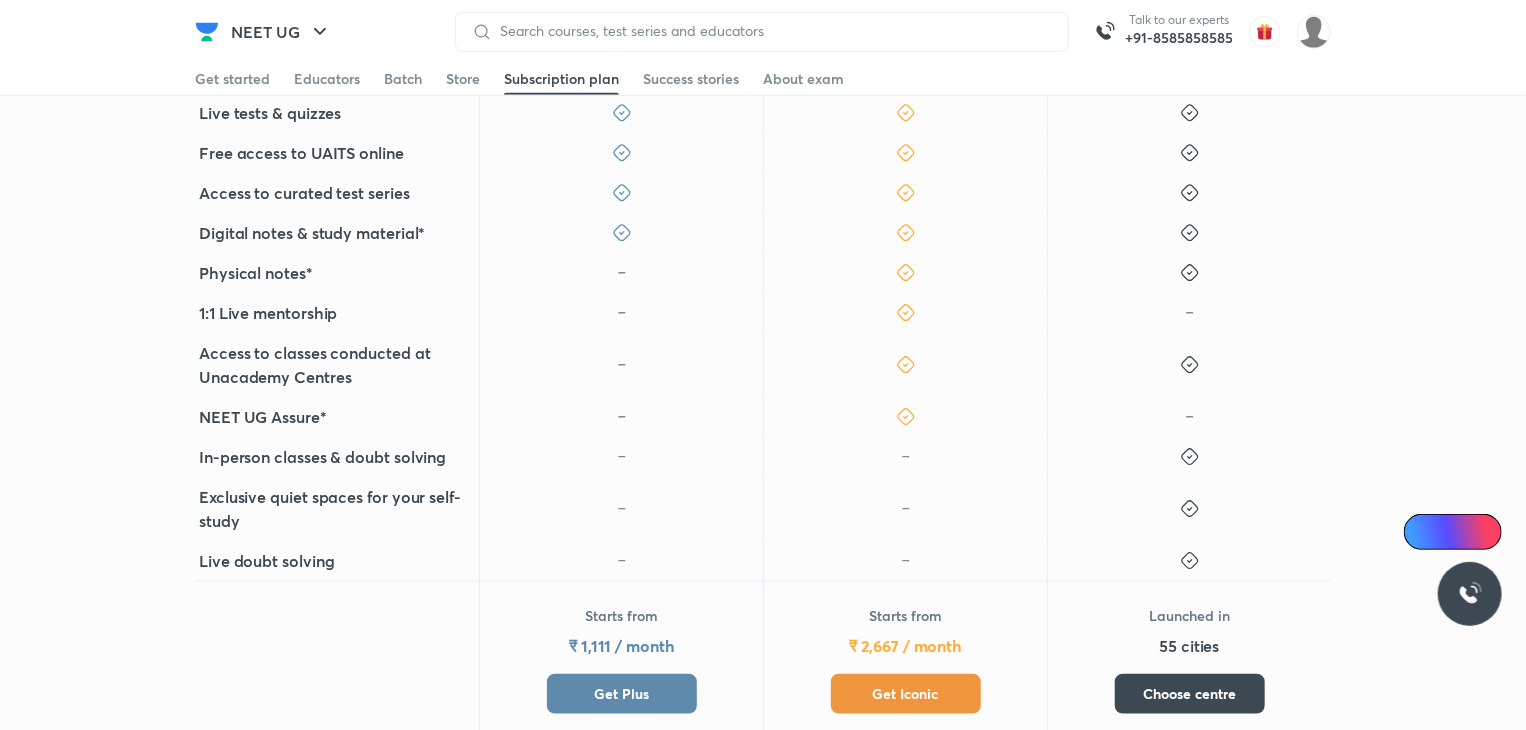 click on "Get Iconic" at bounding box center (906, 694) 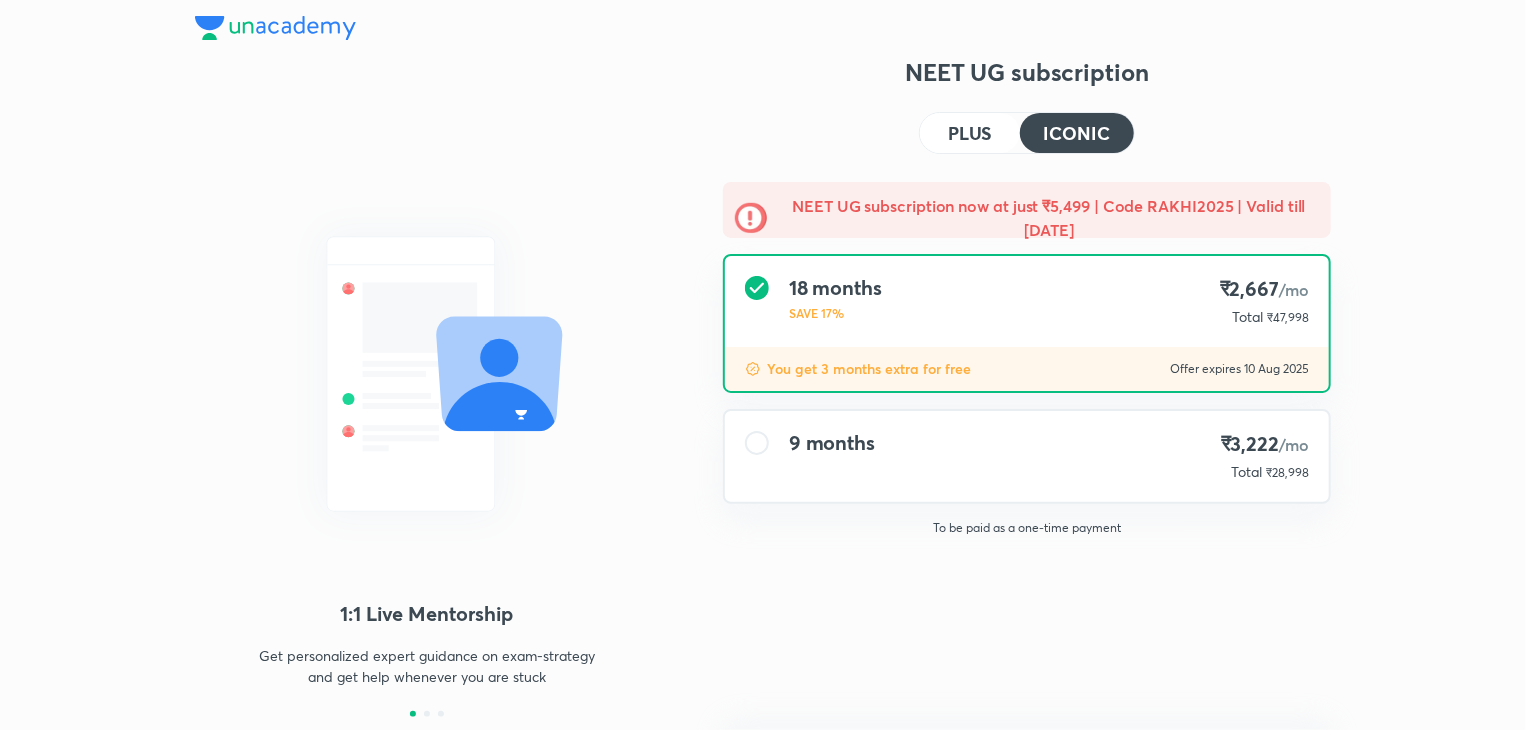 scroll, scrollTop: 0, scrollLeft: 0, axis: both 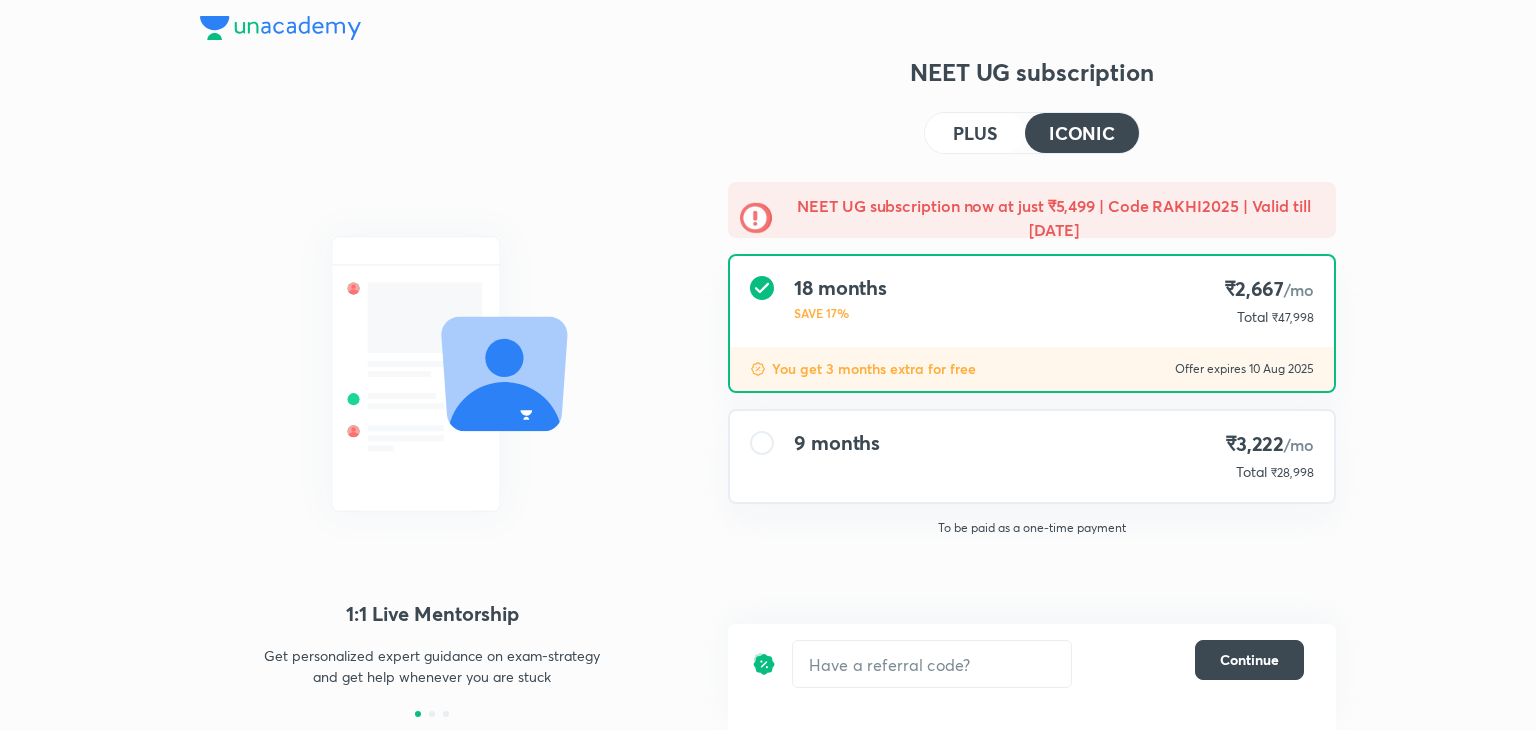 click on "9 months ₹3,222  /mo Total ₹28,998" at bounding box center (1032, 456) 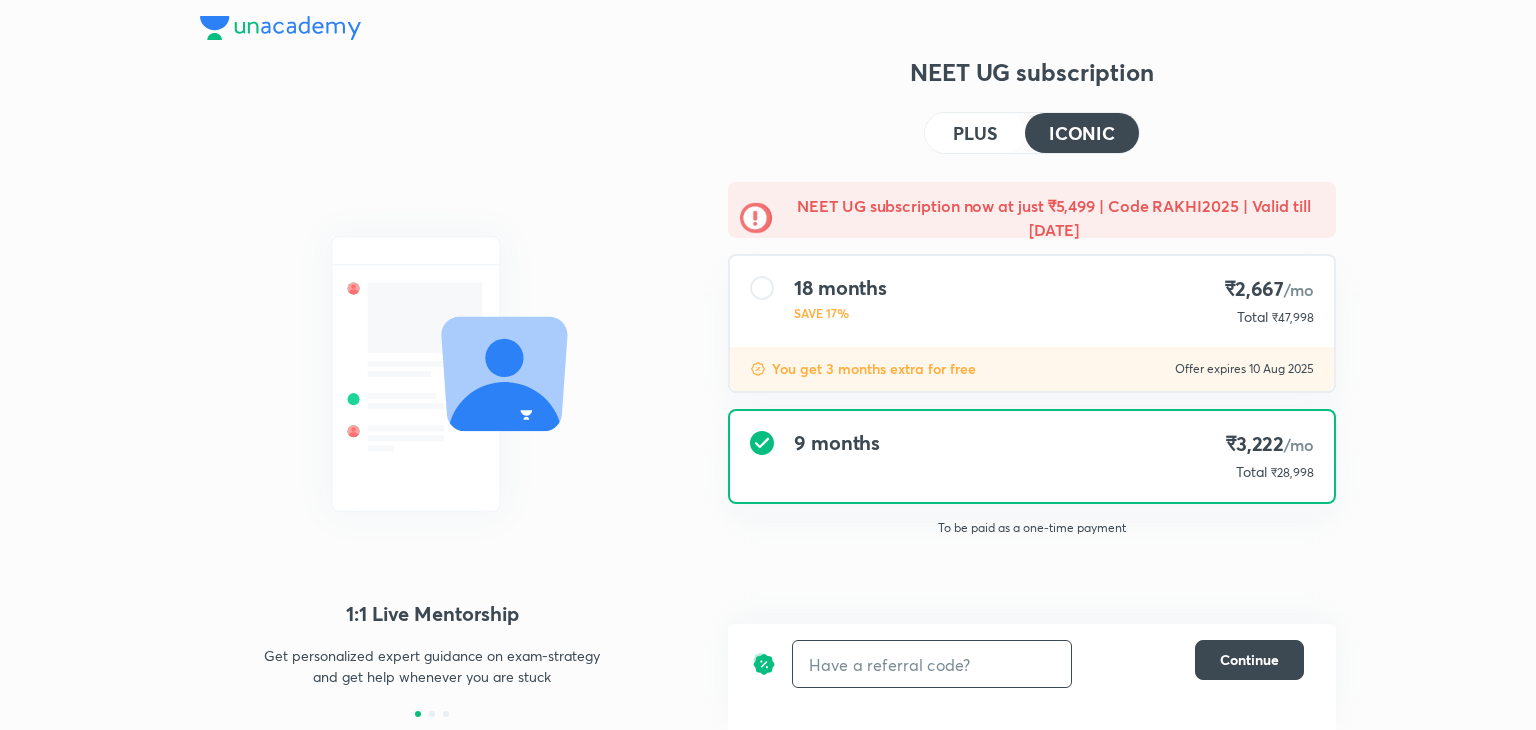 click at bounding box center (932, 664) 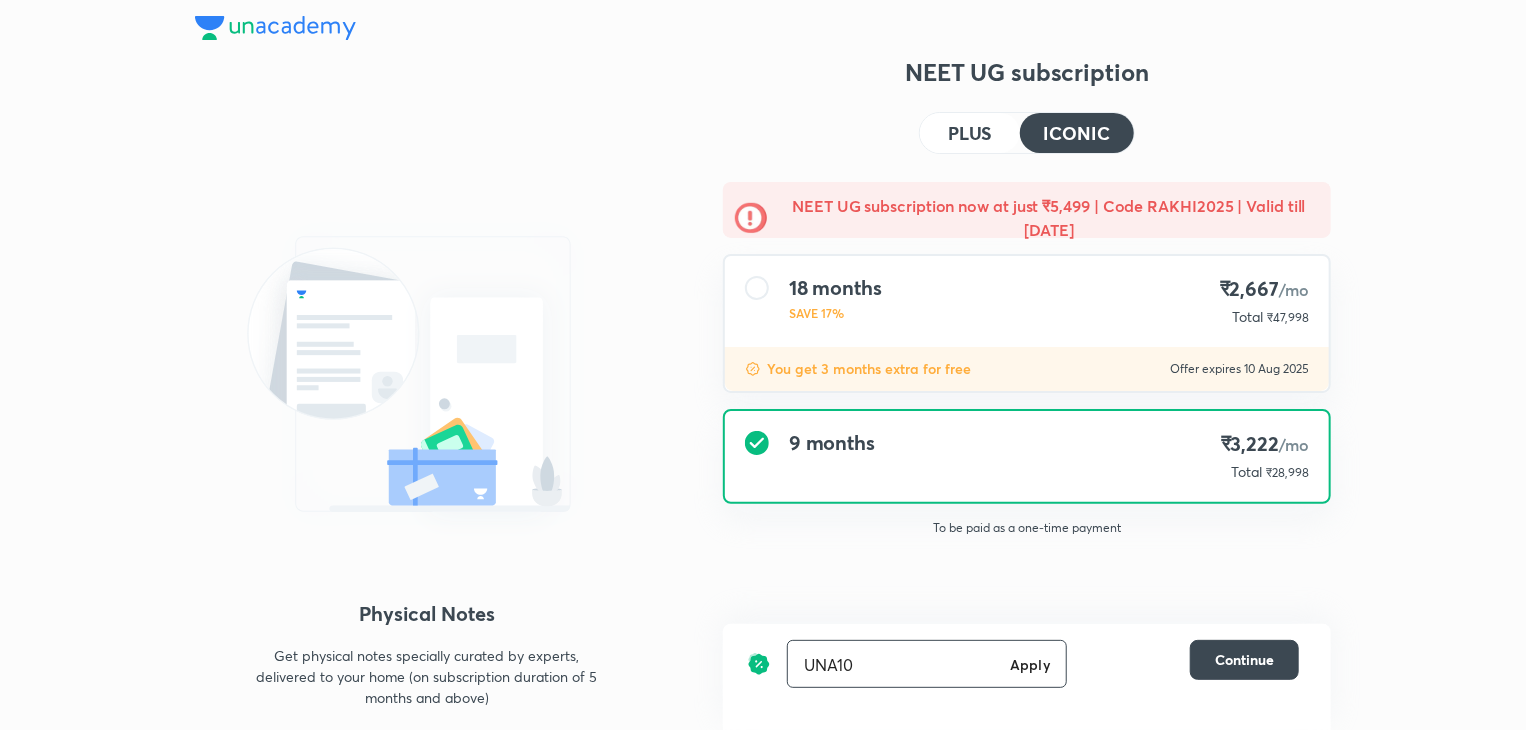 type on "UNA10" 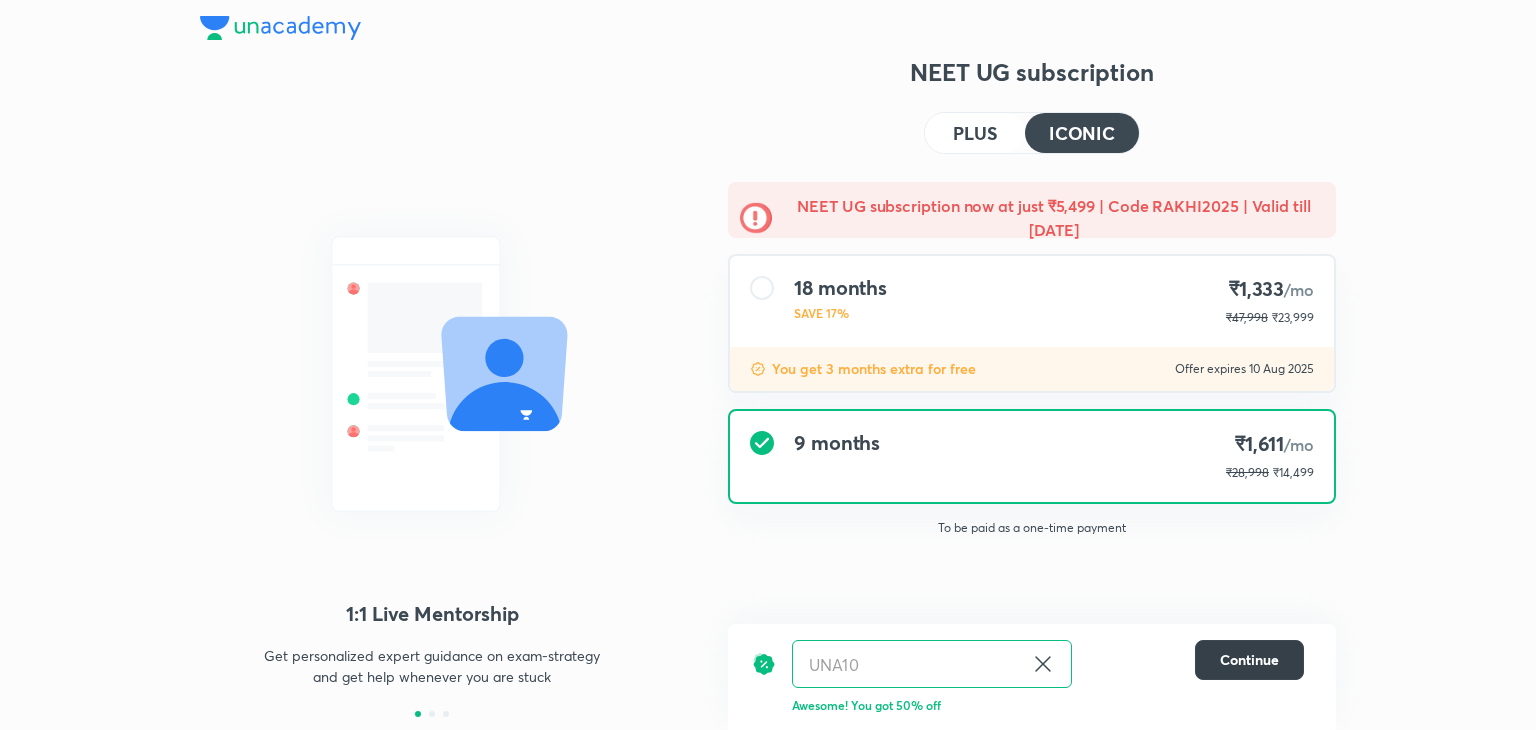 click on "Continue" at bounding box center [1249, 660] 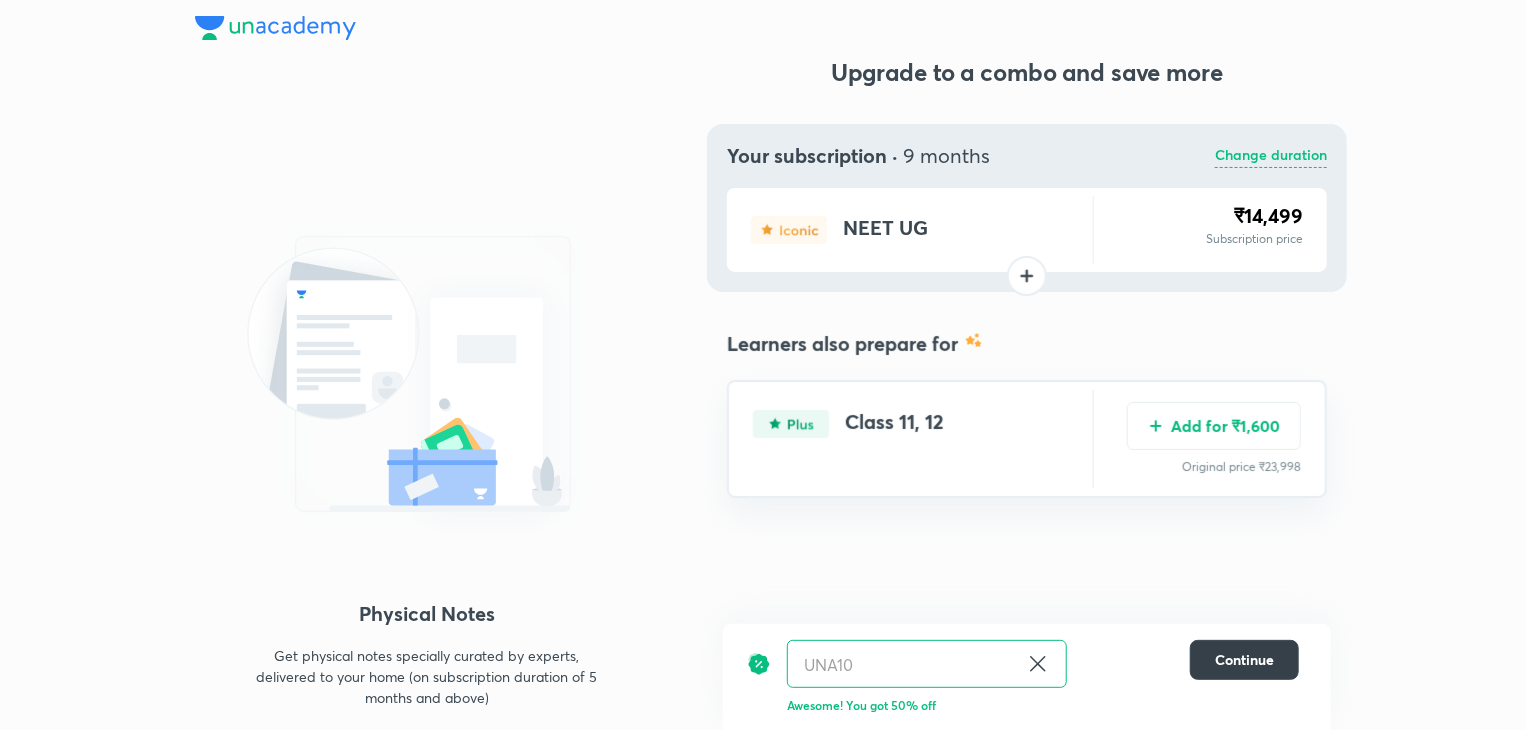 click on "Continue" at bounding box center [1244, 660] 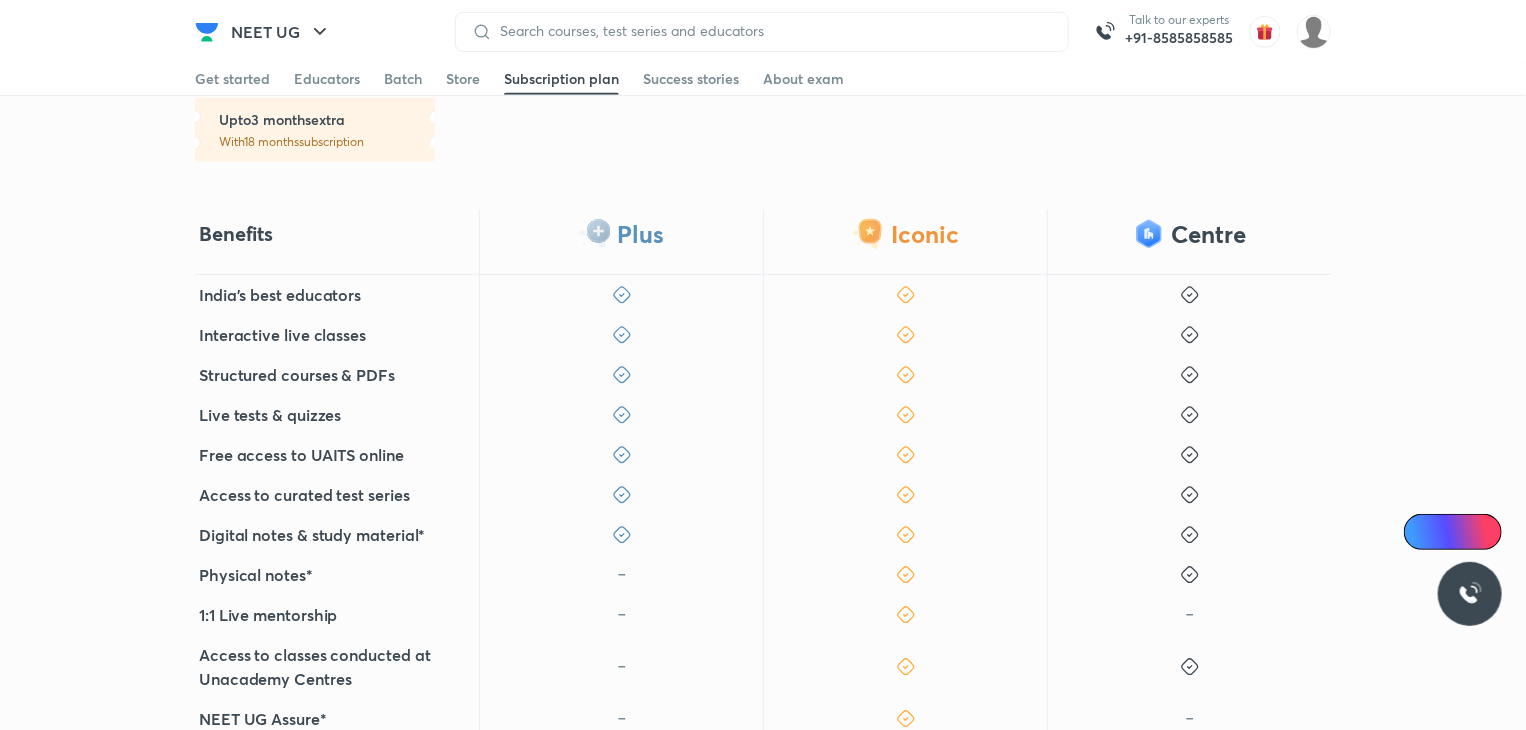 scroll, scrollTop: 0, scrollLeft: 0, axis: both 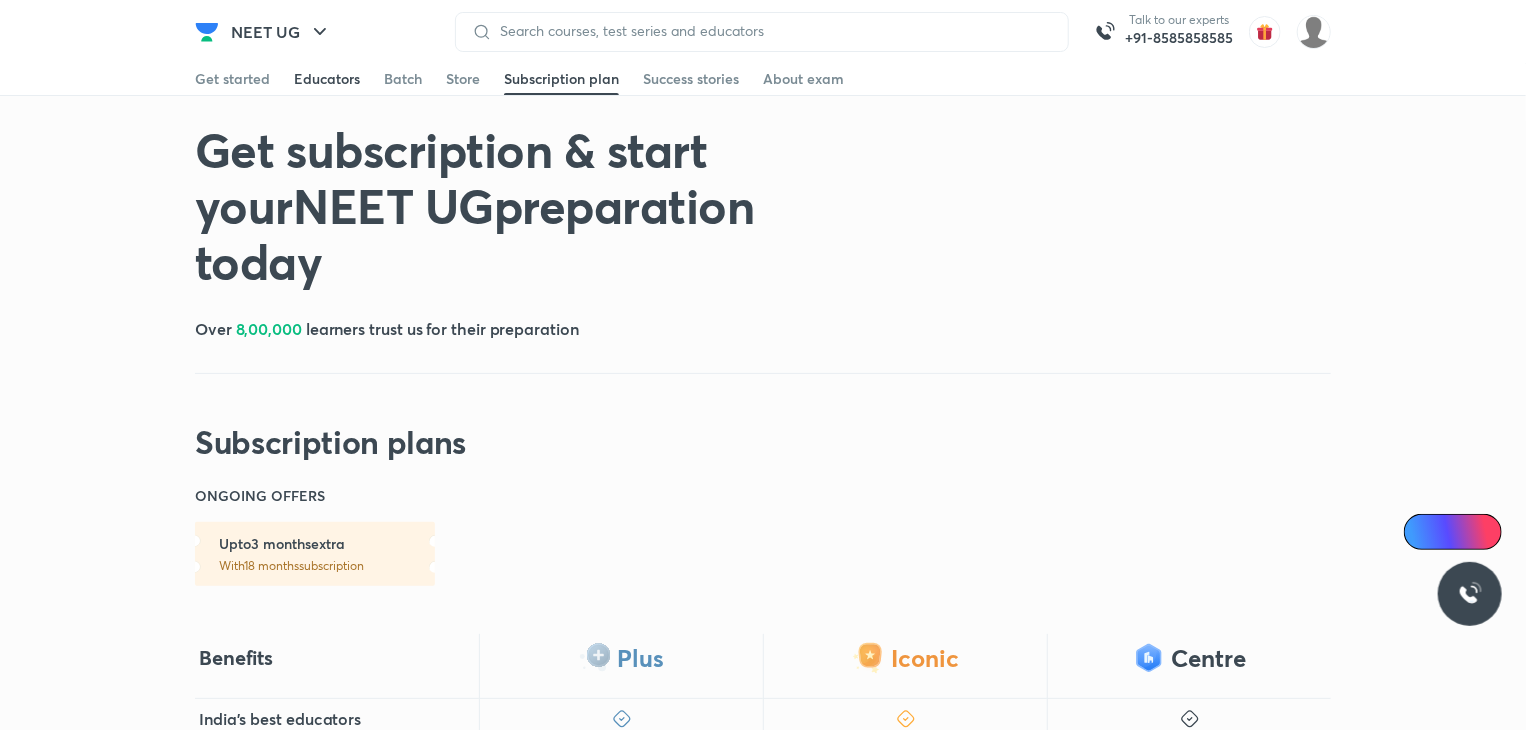click on "Educators" at bounding box center (327, 79) 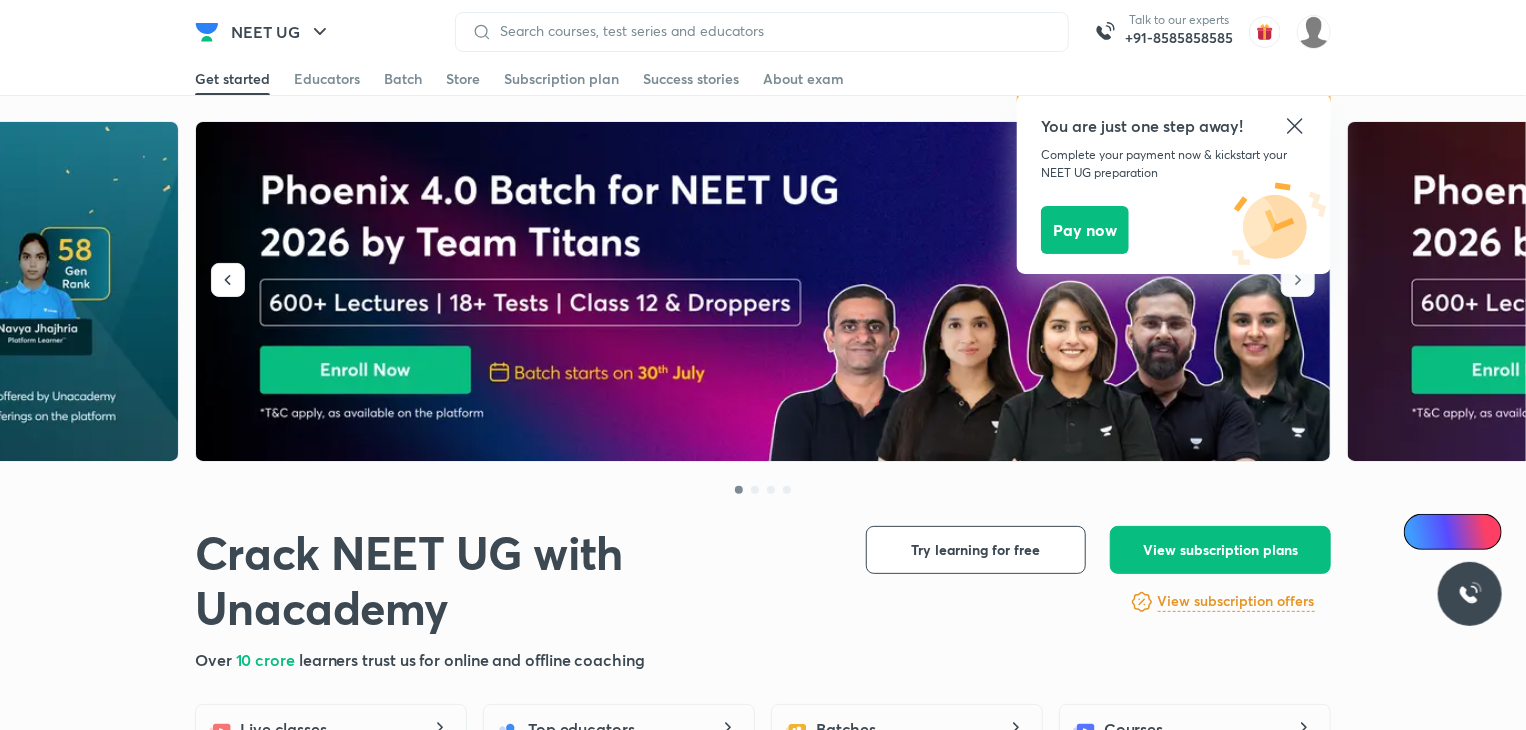 scroll, scrollTop: 3616, scrollLeft: 0, axis: vertical 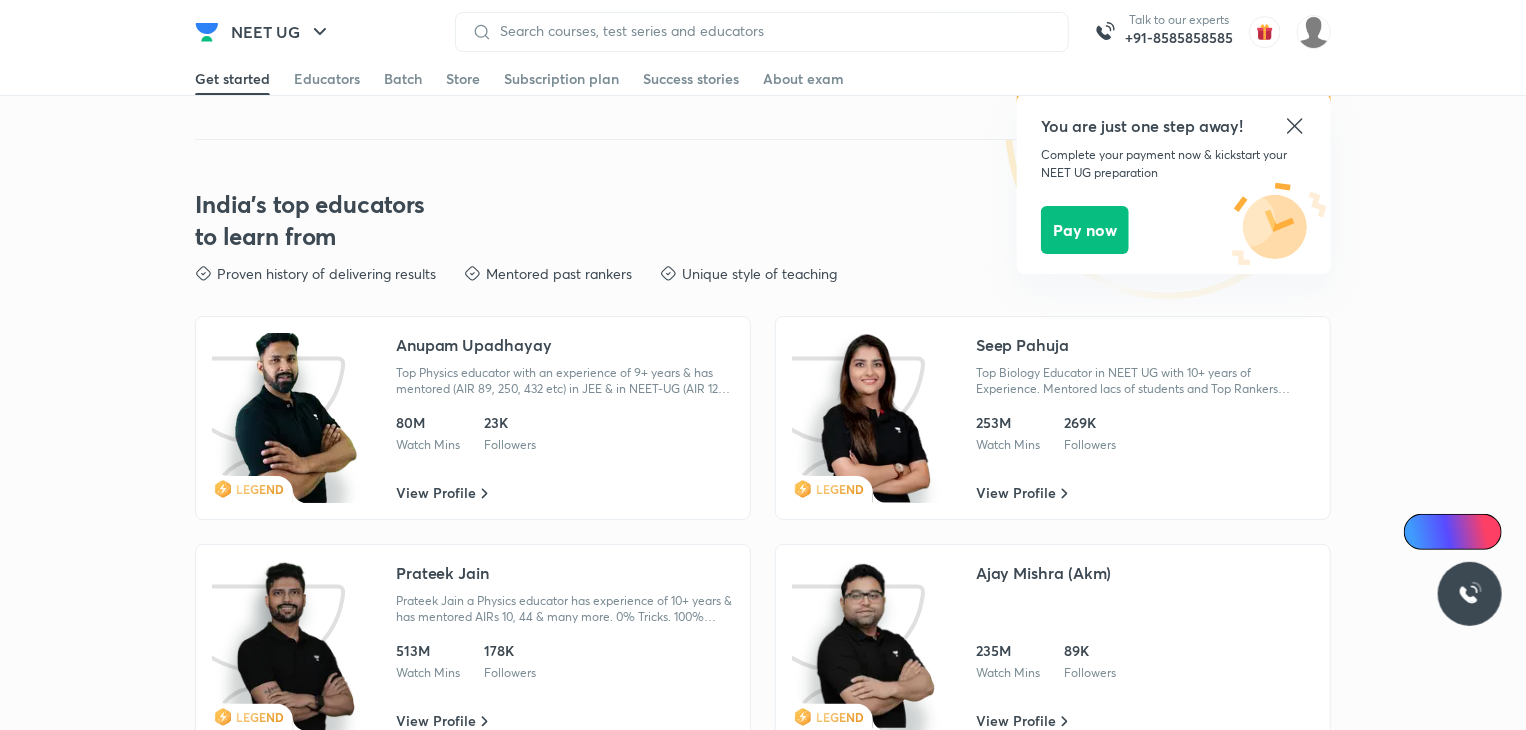 click 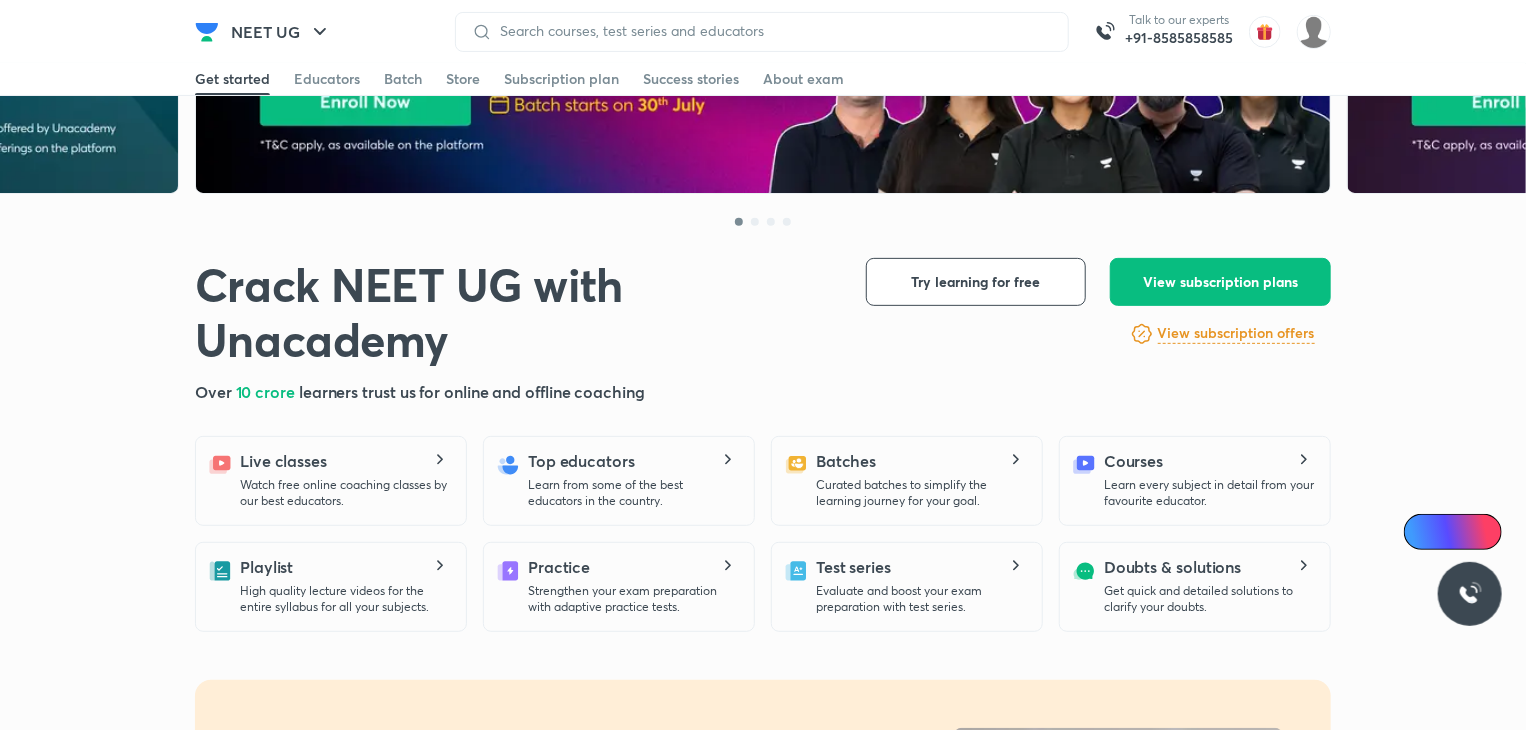 scroll, scrollTop: 0, scrollLeft: 0, axis: both 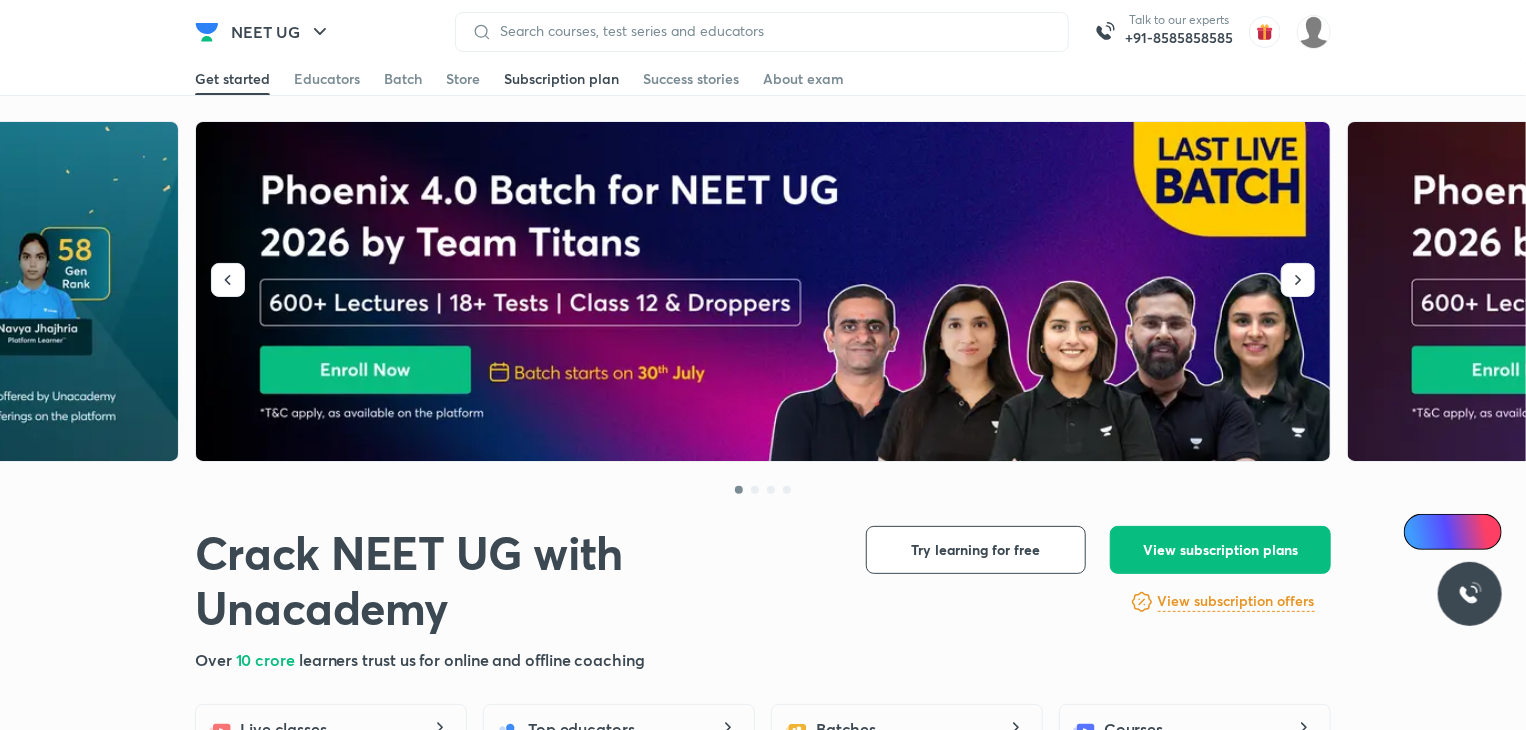 click on "Subscription plan" at bounding box center (561, 79) 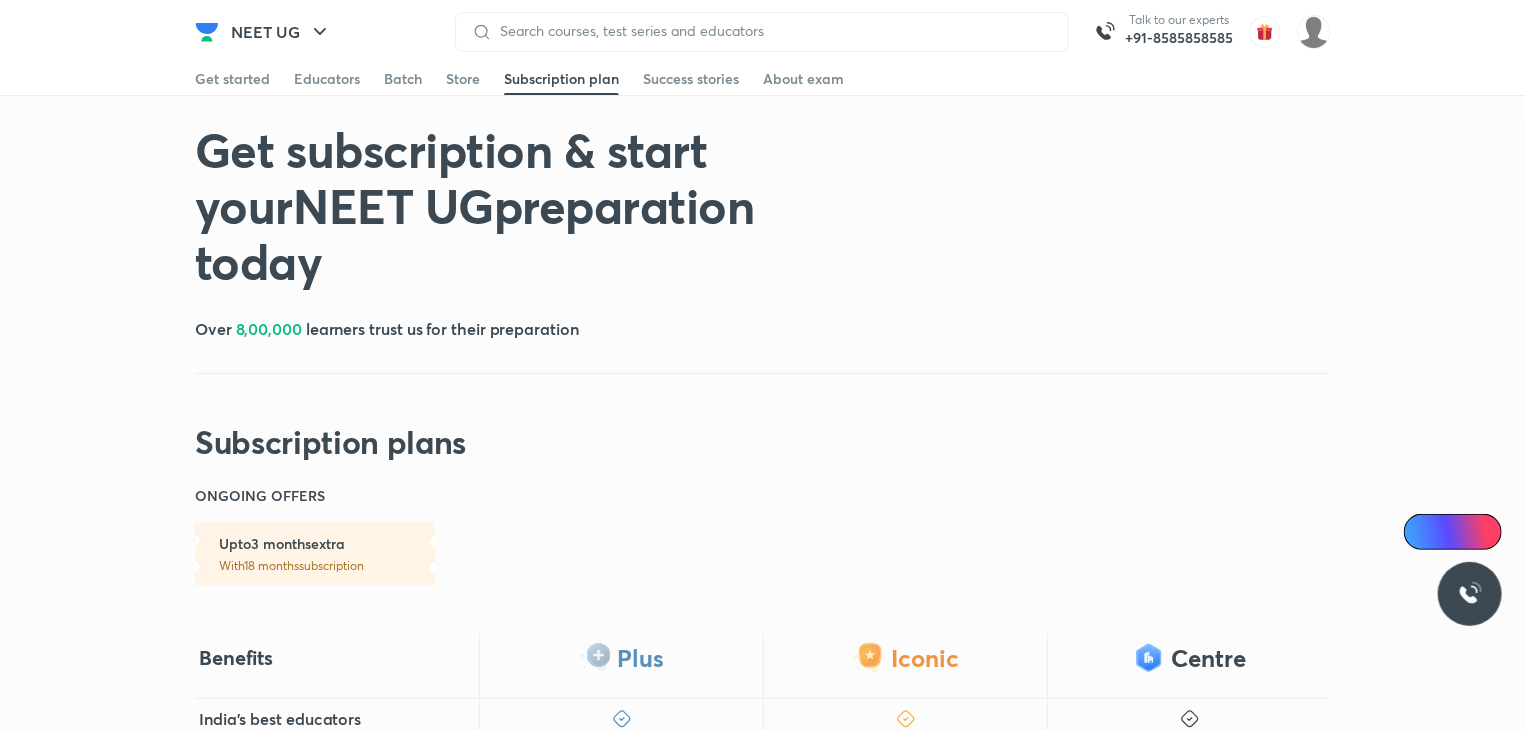click at bounding box center [762, 32] 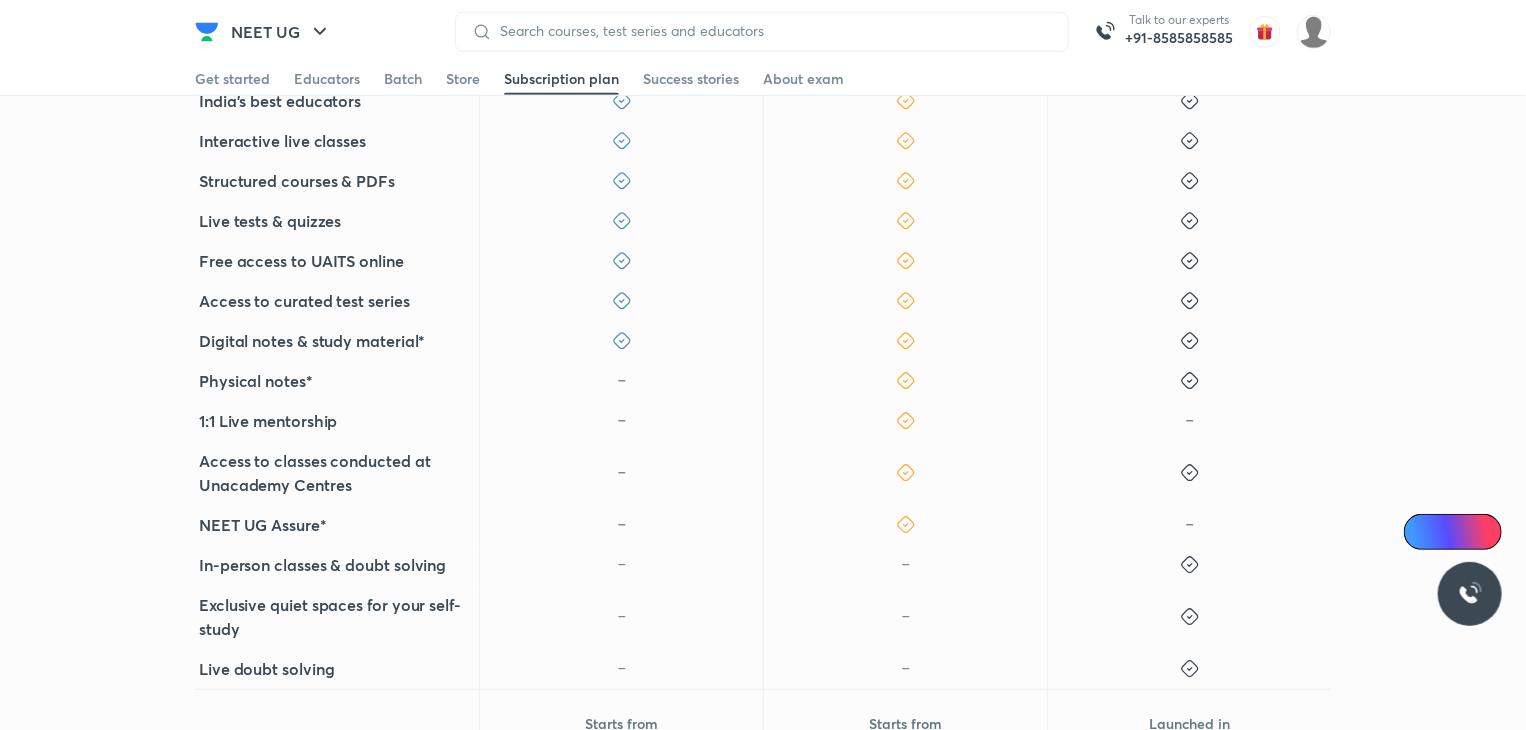 scroll, scrollTop: 619, scrollLeft: 0, axis: vertical 